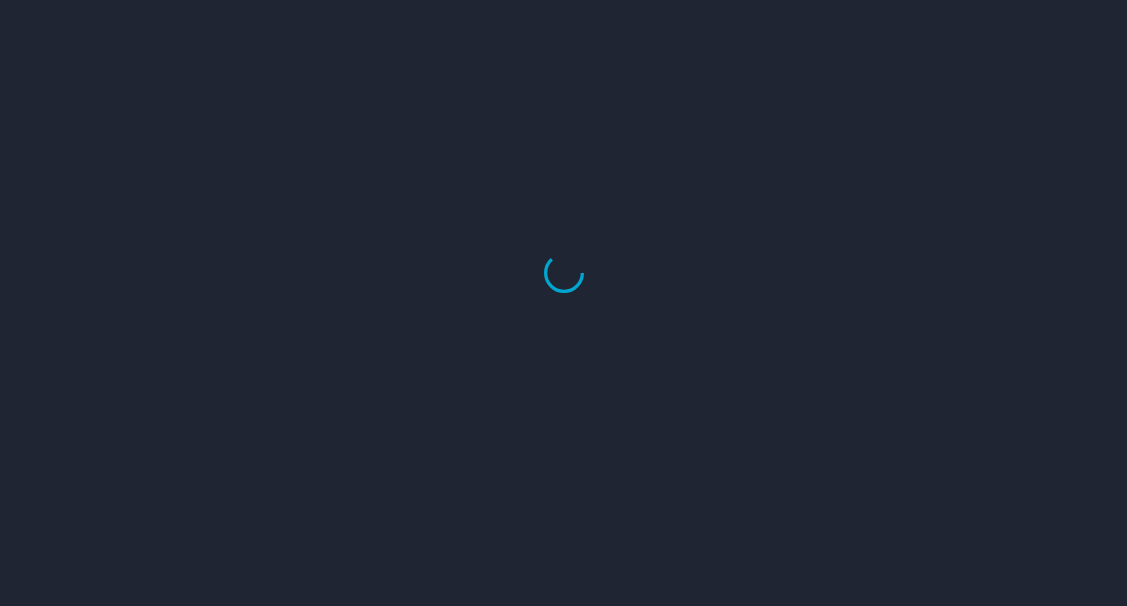 scroll, scrollTop: 0, scrollLeft: 0, axis: both 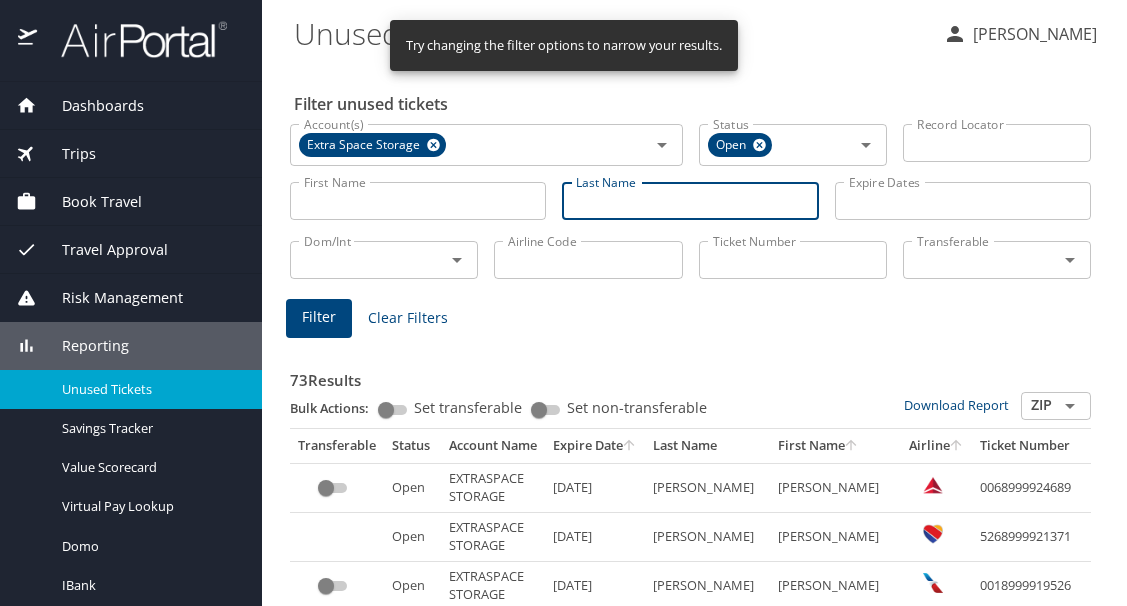click on "Last Name" at bounding box center (690, 201) 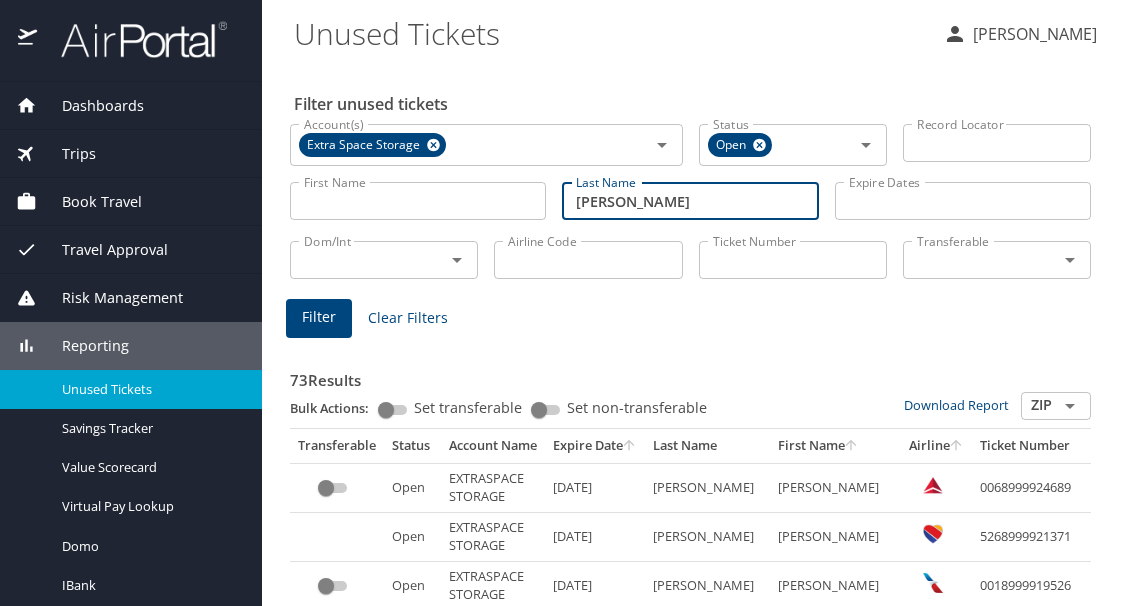 type on "hicks" 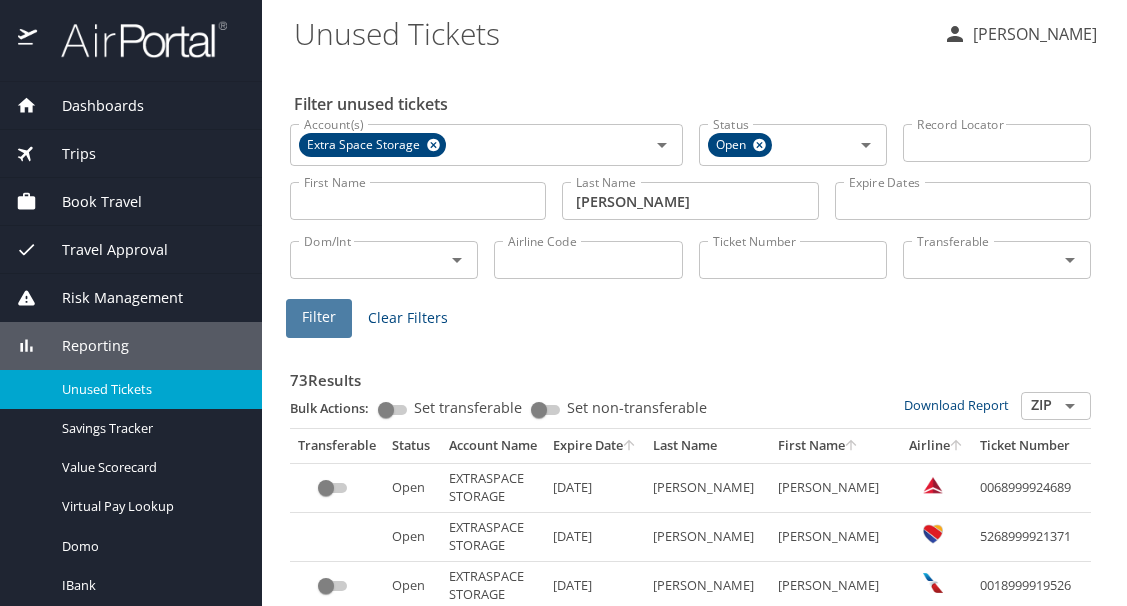 click on "Filter" at bounding box center (319, 318) 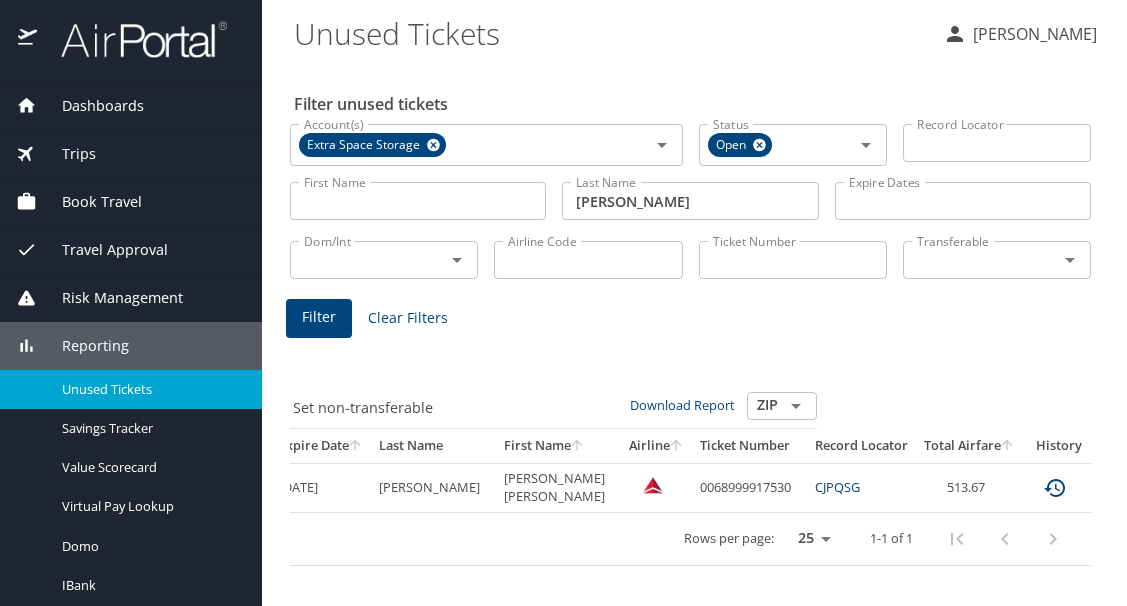 scroll, scrollTop: 0, scrollLeft: 277, axis: horizontal 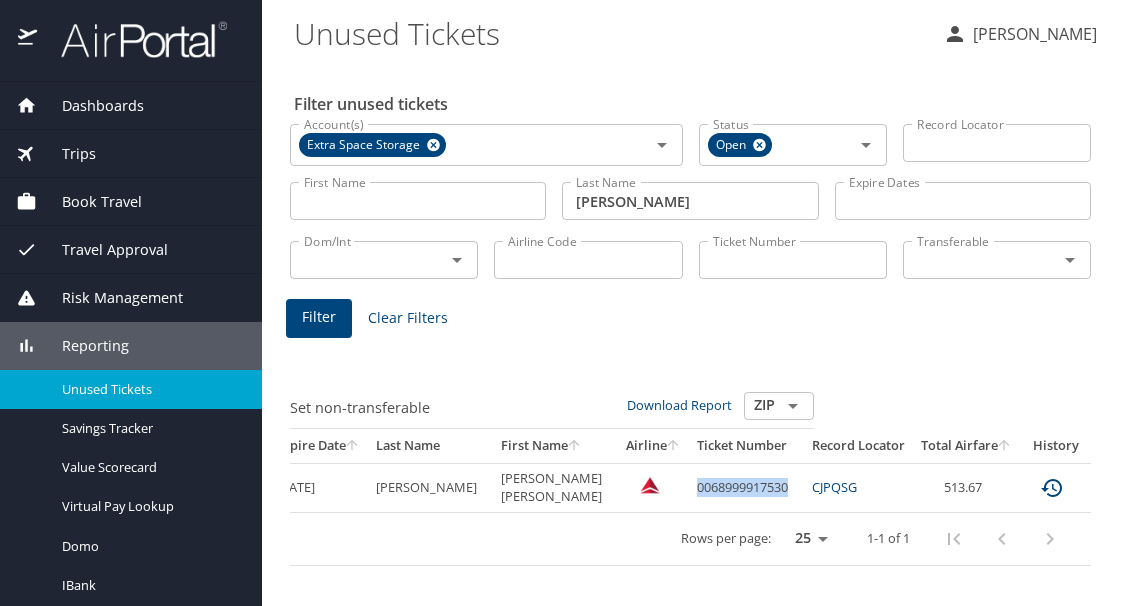 drag, startPoint x: 642, startPoint y: 485, endPoint x: 736, endPoint y: 486, distance: 94.00532 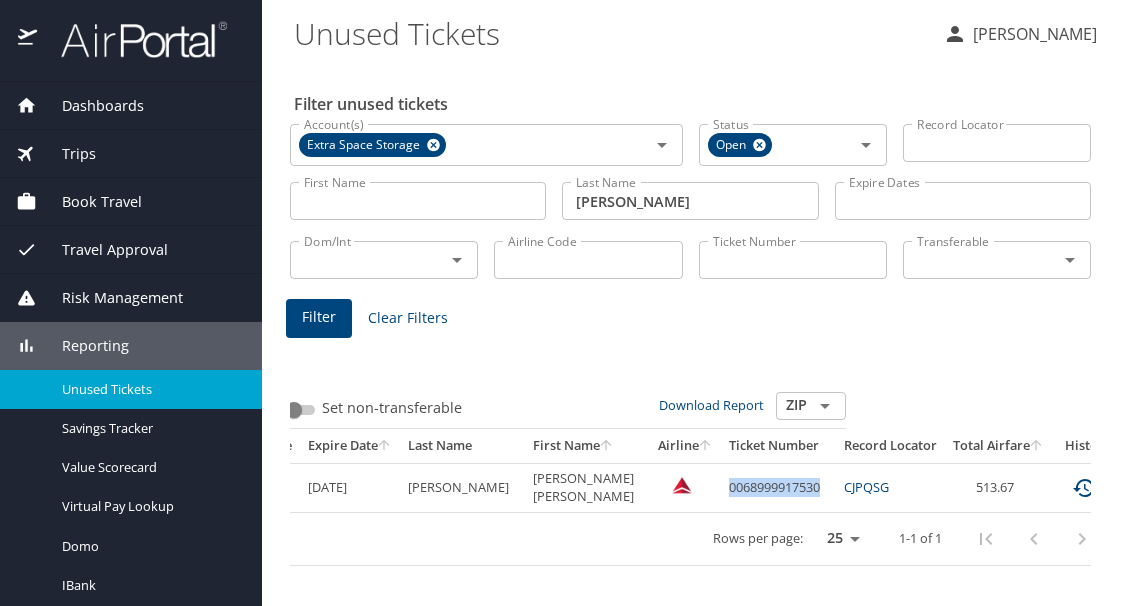 scroll, scrollTop: 0, scrollLeft: 226, axis: horizontal 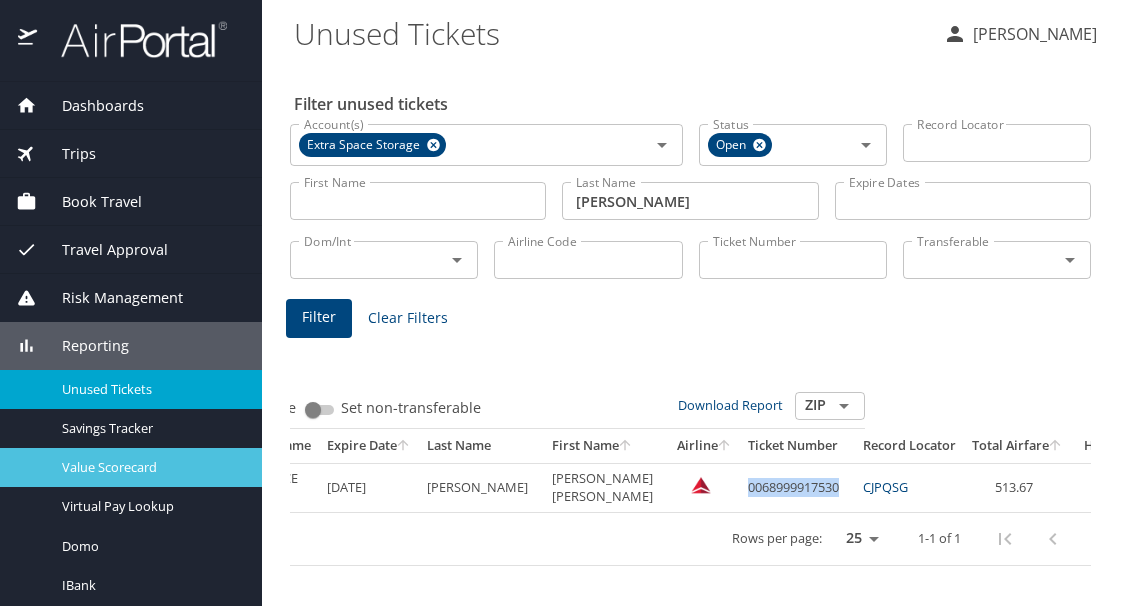 click on "Value Scorecard" at bounding box center [150, 467] 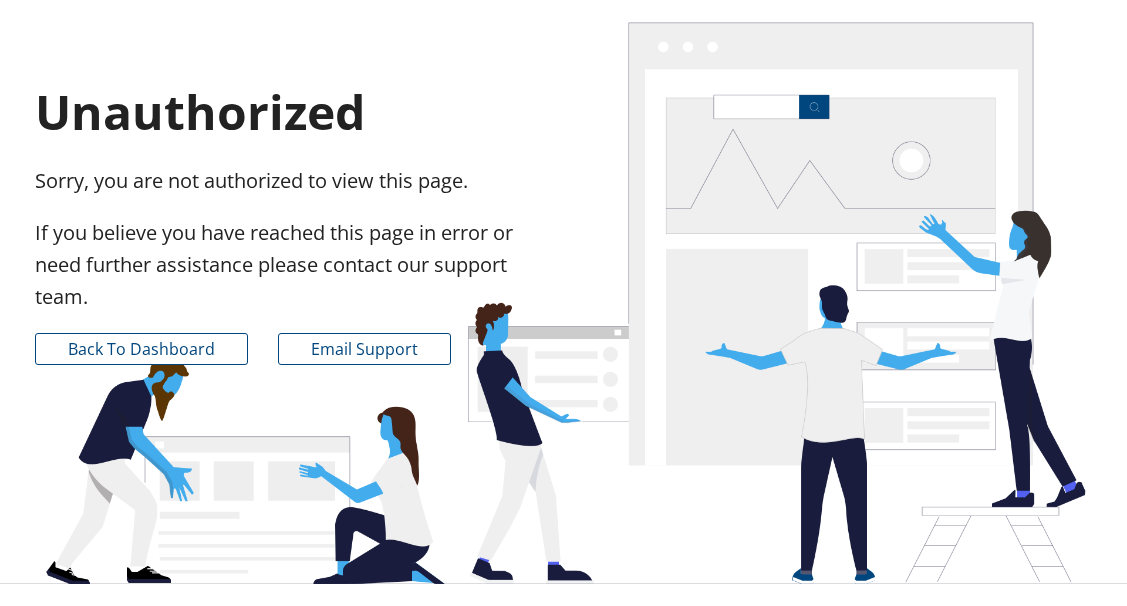 scroll, scrollTop: 0, scrollLeft: 0, axis: both 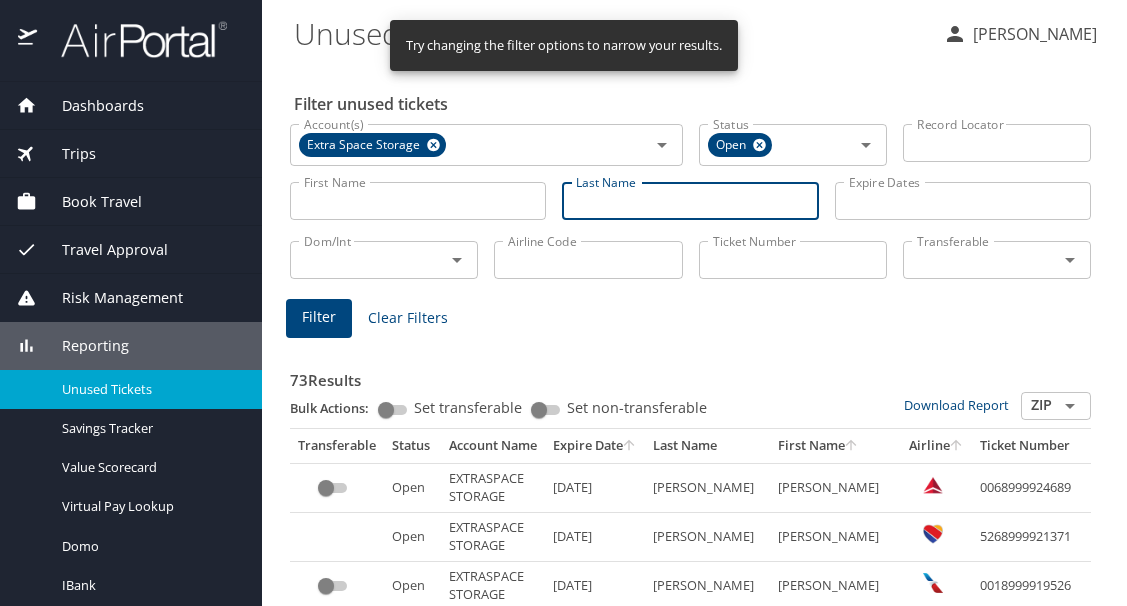 click on "Last Name" at bounding box center (690, 201) 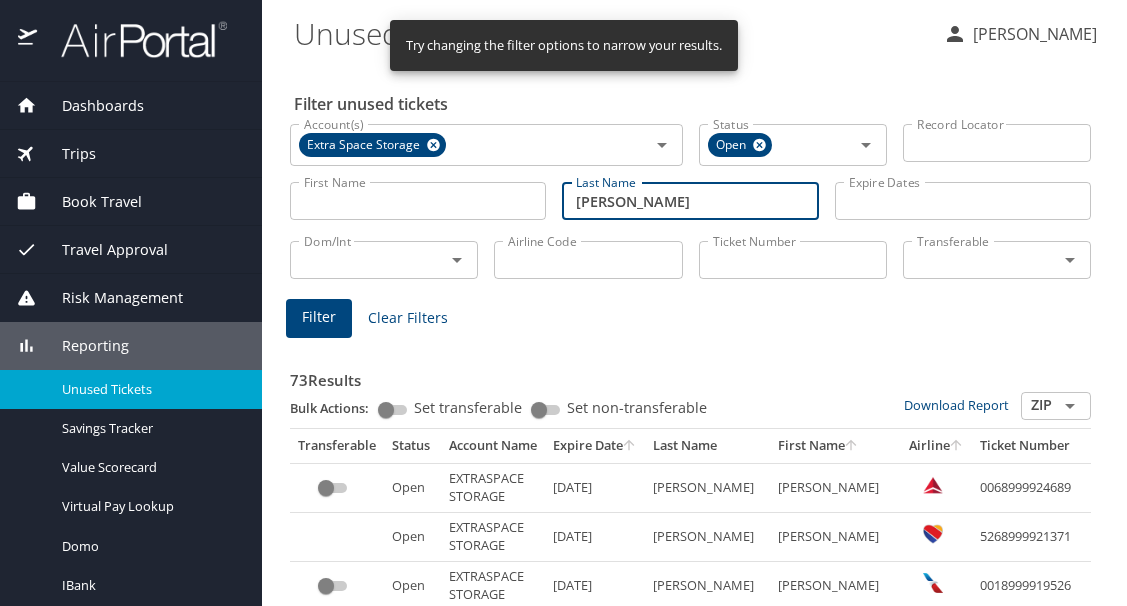 type on "hicks" 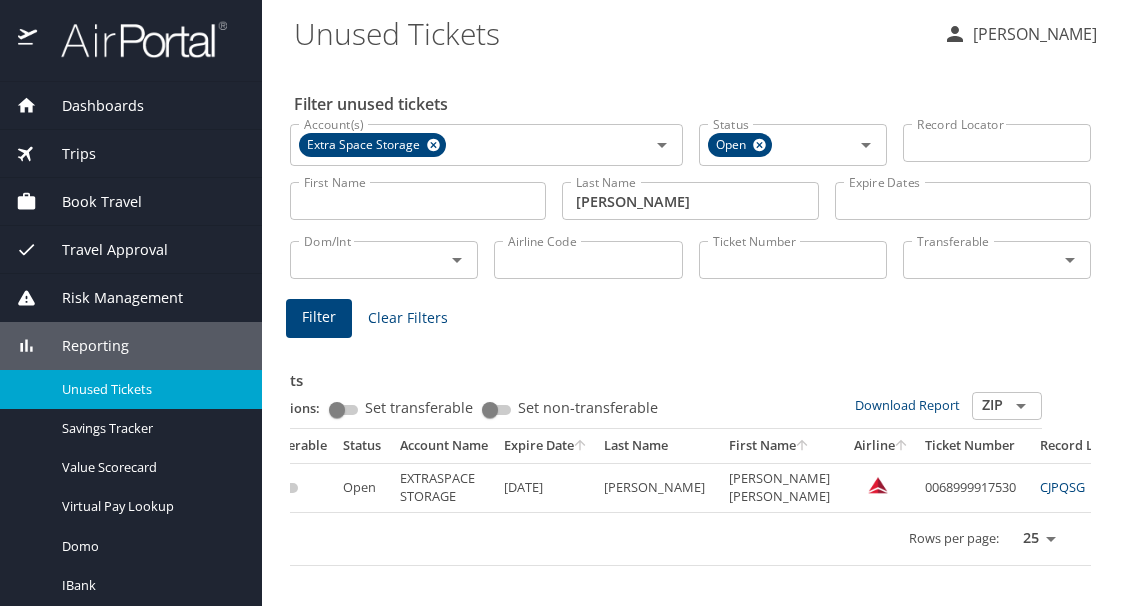 scroll, scrollTop: 0, scrollLeft: 49, axis: horizontal 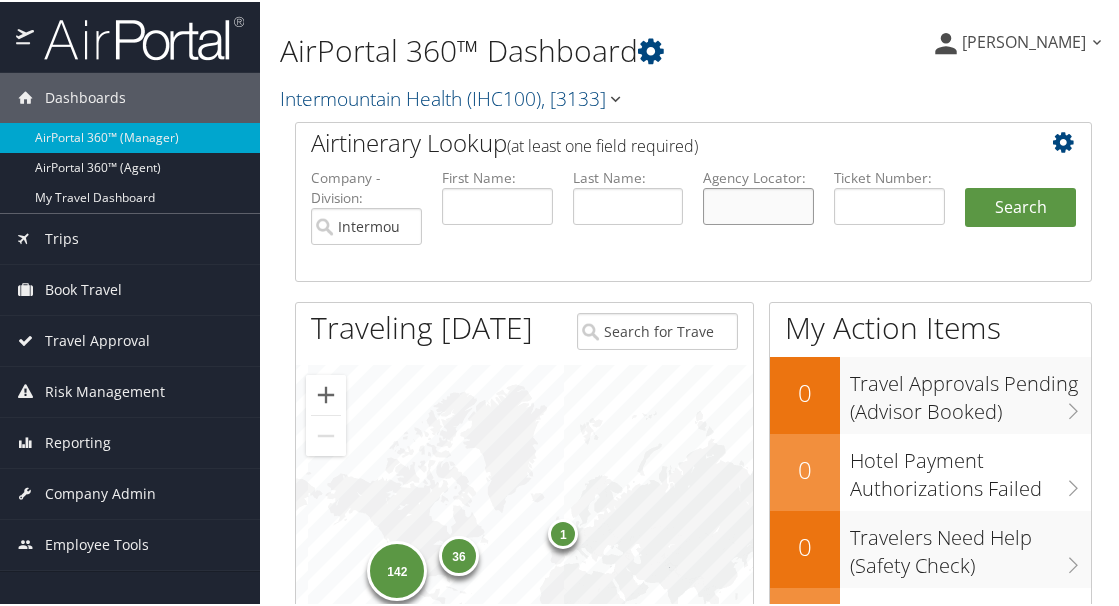 click at bounding box center [758, 204] 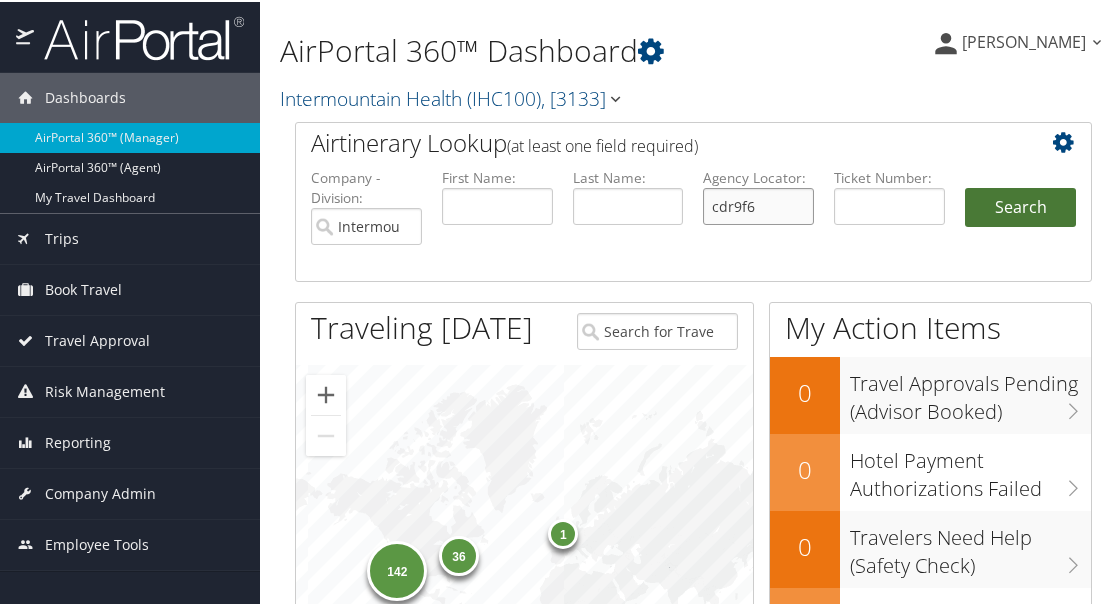 type on "cdr9f6" 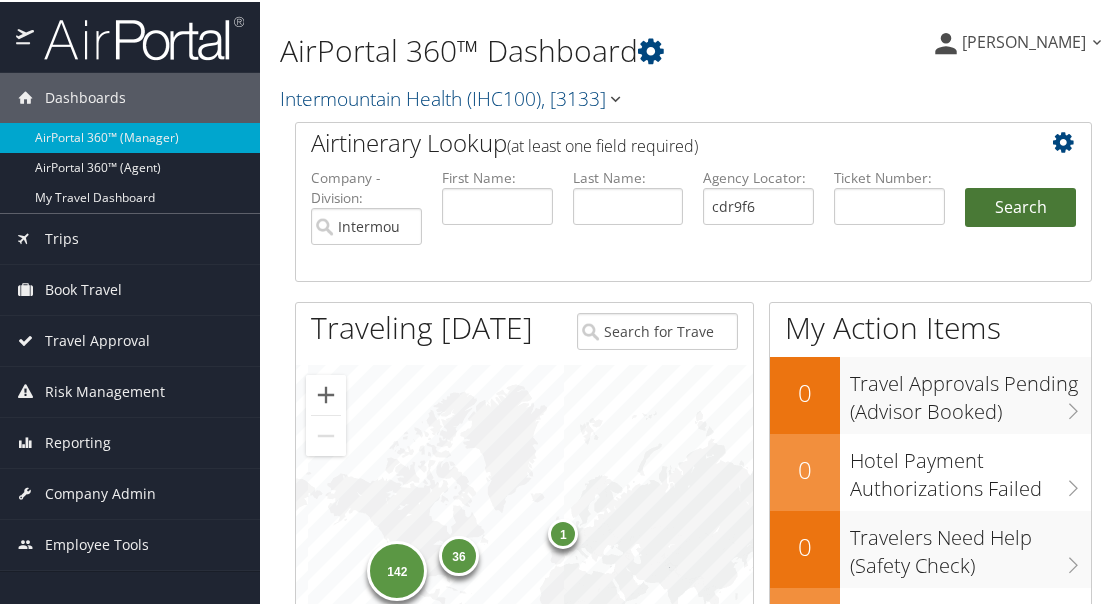 click on "Search" at bounding box center [1020, 206] 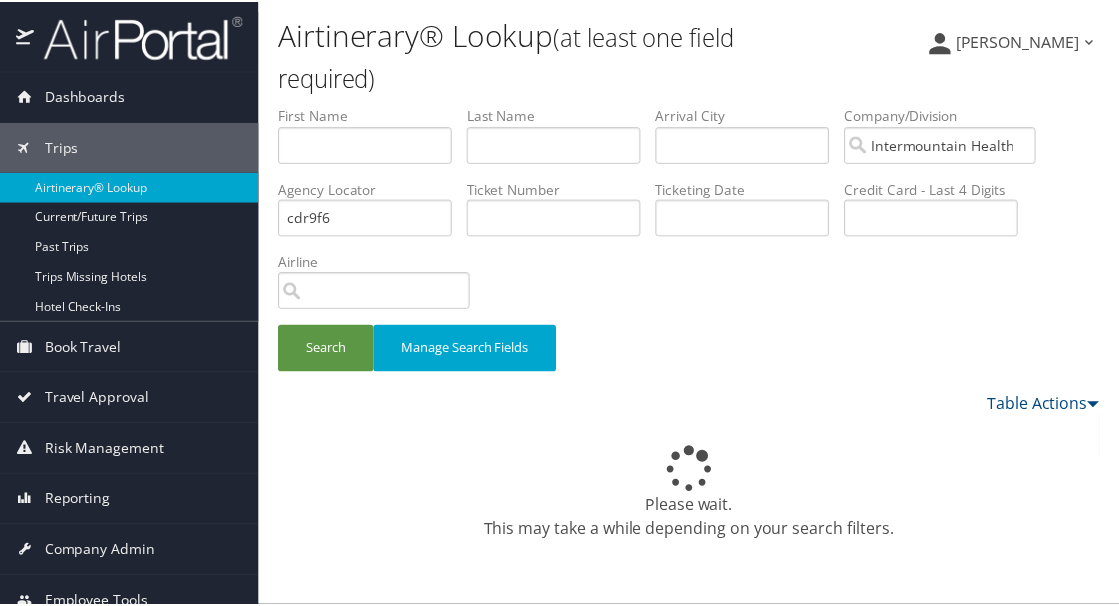scroll, scrollTop: 0, scrollLeft: 0, axis: both 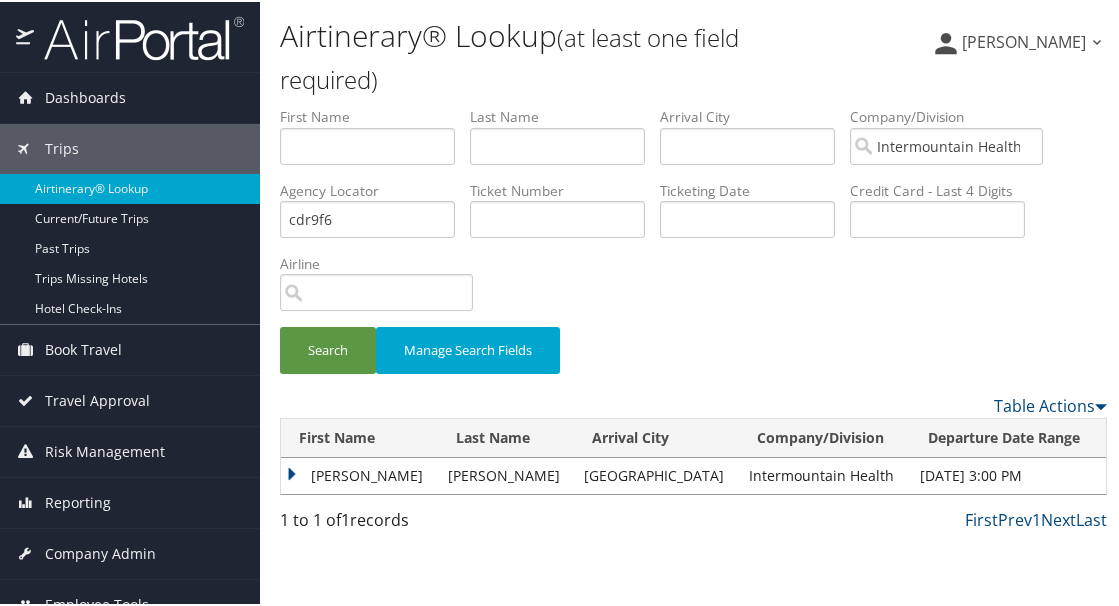 click on "COREY CURTIS" at bounding box center (359, 474) 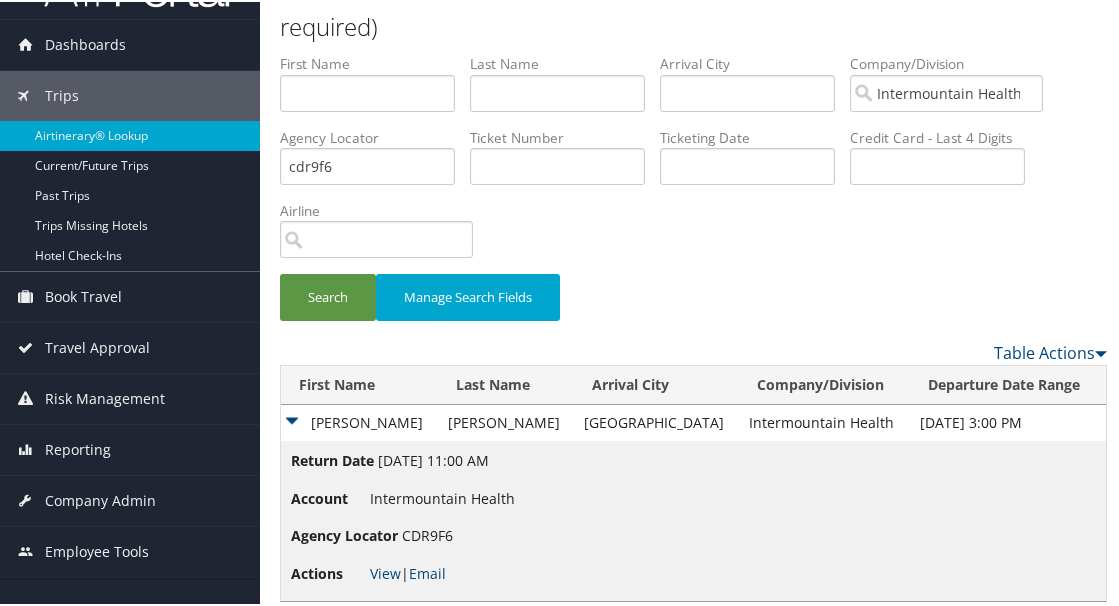 scroll, scrollTop: 81, scrollLeft: 0, axis: vertical 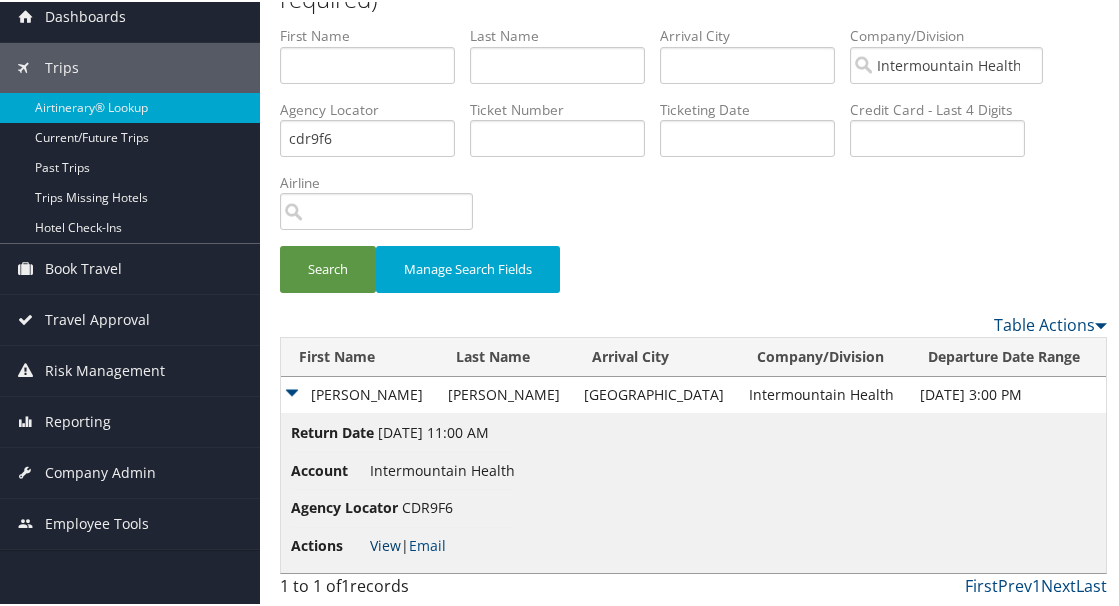 click on "View" at bounding box center [385, 543] 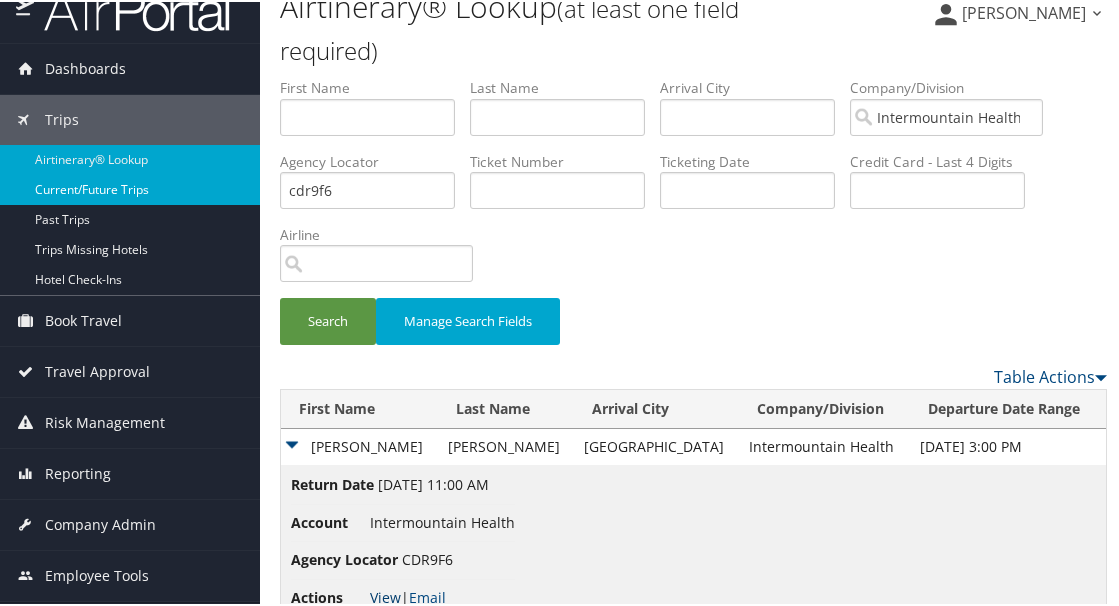 scroll, scrollTop: 0, scrollLeft: 0, axis: both 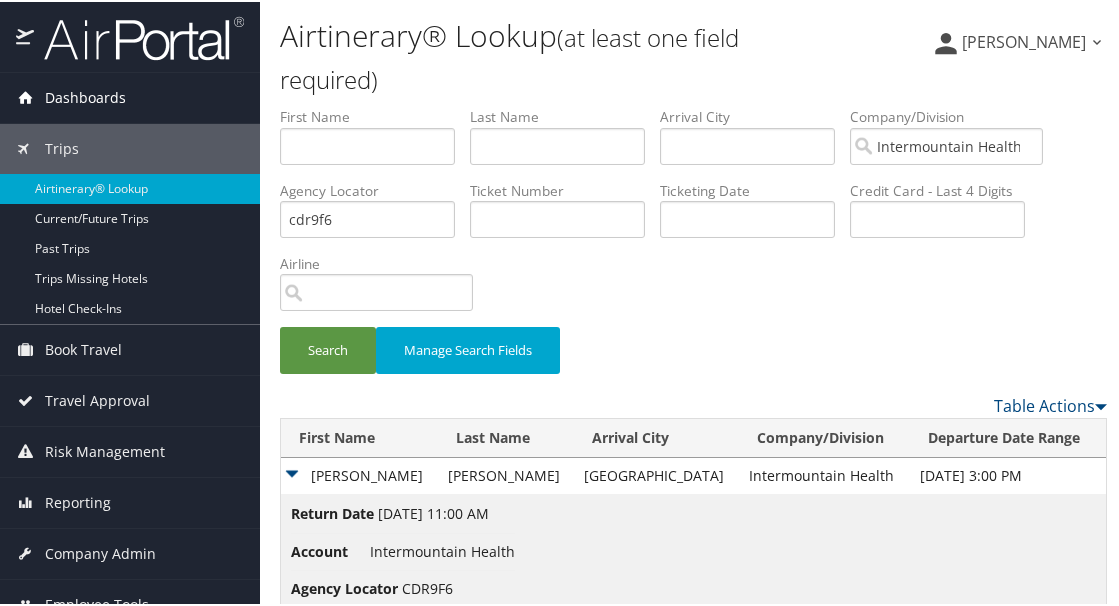 click on "Dashboards" at bounding box center [85, 96] 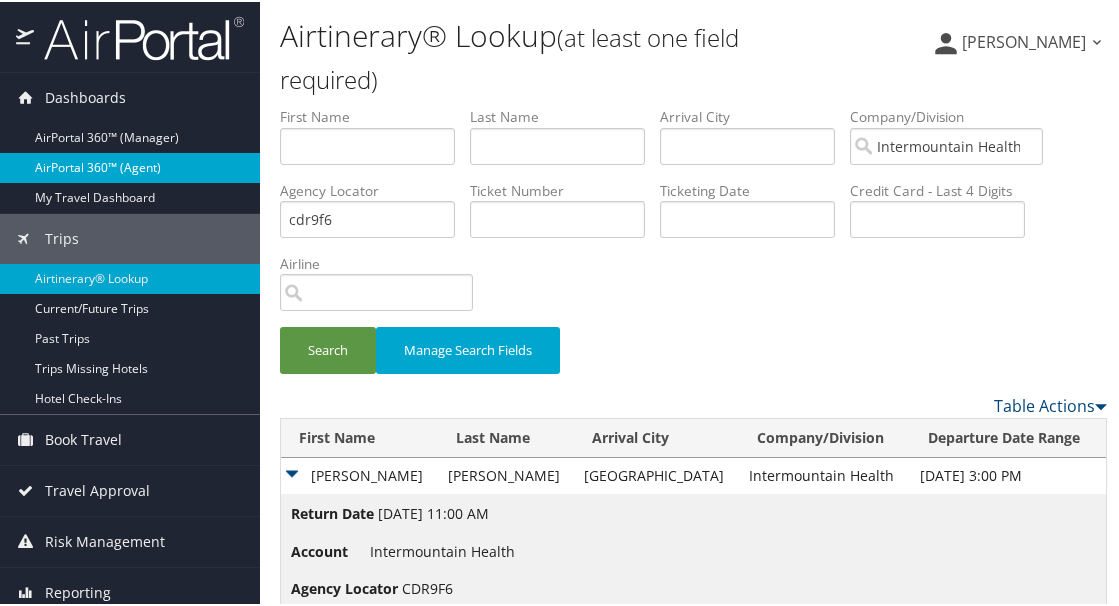 click on "AirPortal 360™ (Agent)" at bounding box center (130, 166) 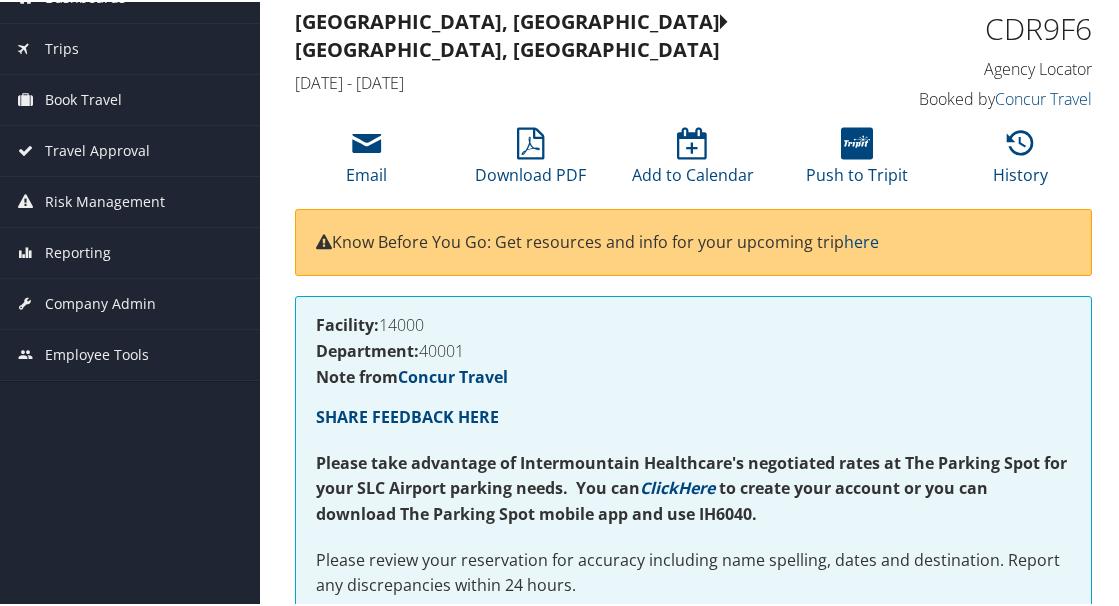 scroll, scrollTop: 0, scrollLeft: 0, axis: both 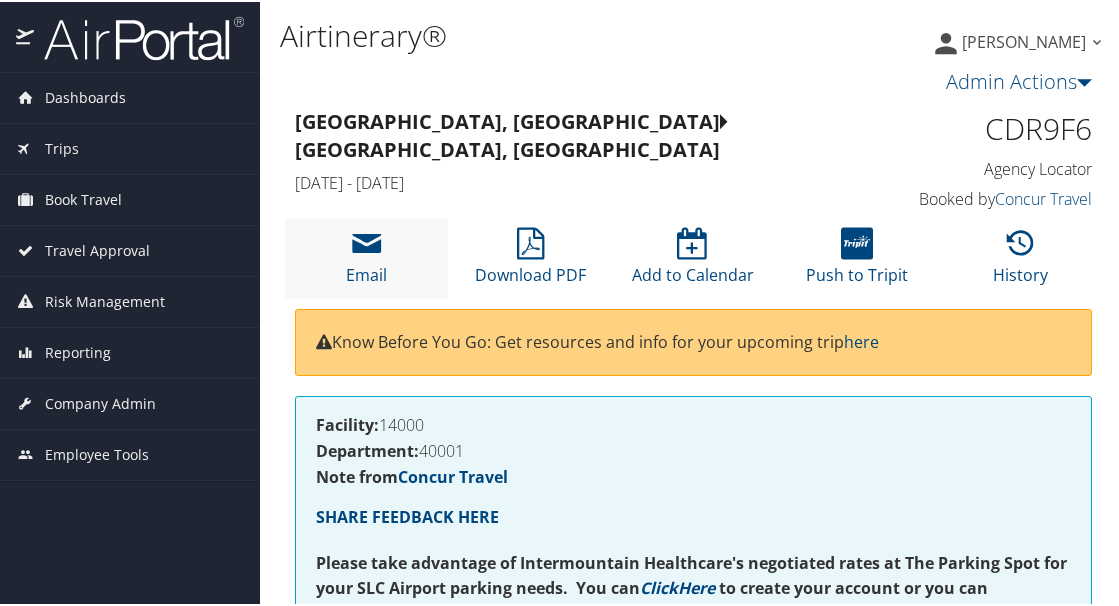 click on "Email" at bounding box center [366, 256] 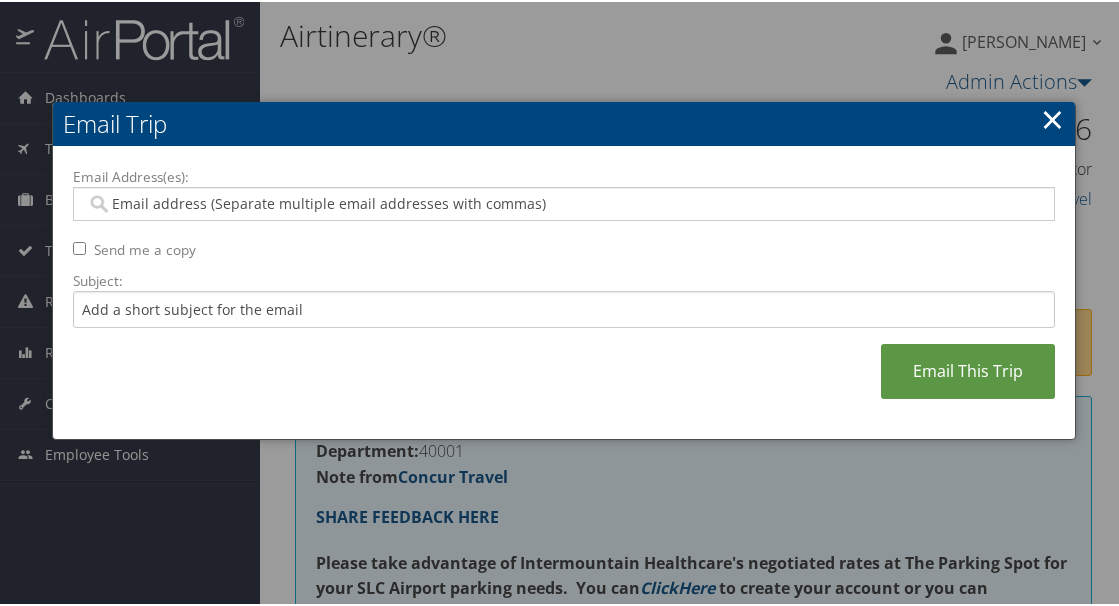 click on "Email Address(es):" at bounding box center [563, 202] 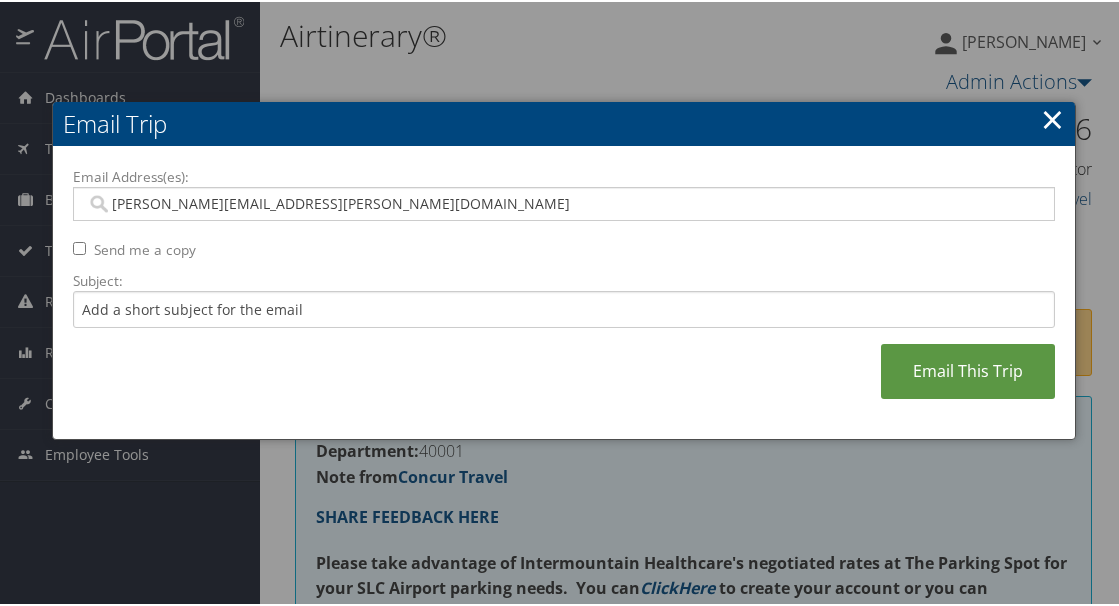 type on "jane.obray@imail.org" 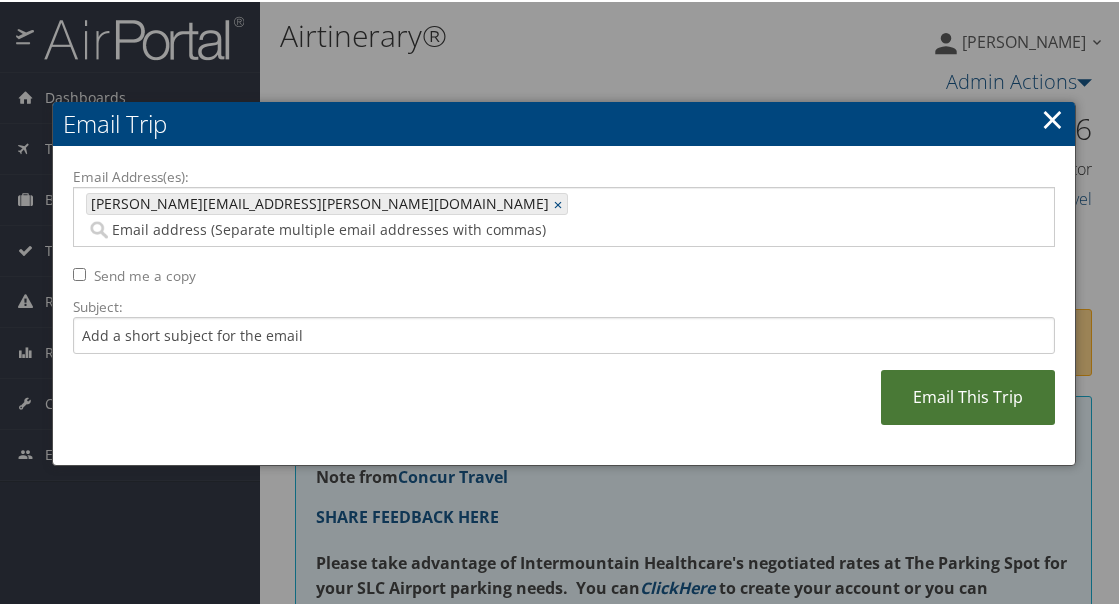 click on "Email This Trip" at bounding box center [968, 395] 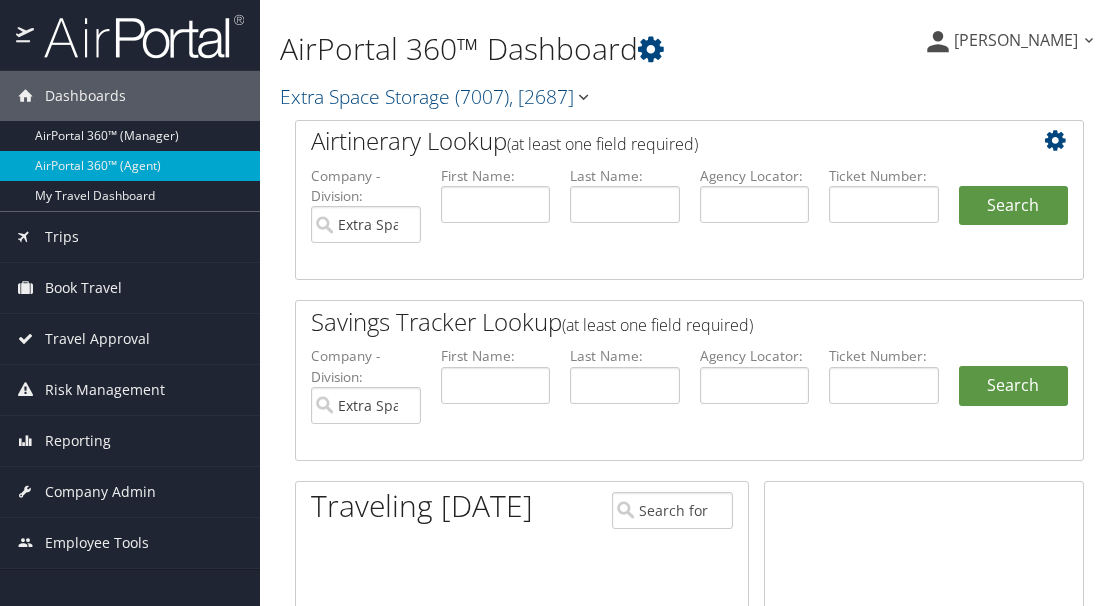 scroll, scrollTop: 0, scrollLeft: 0, axis: both 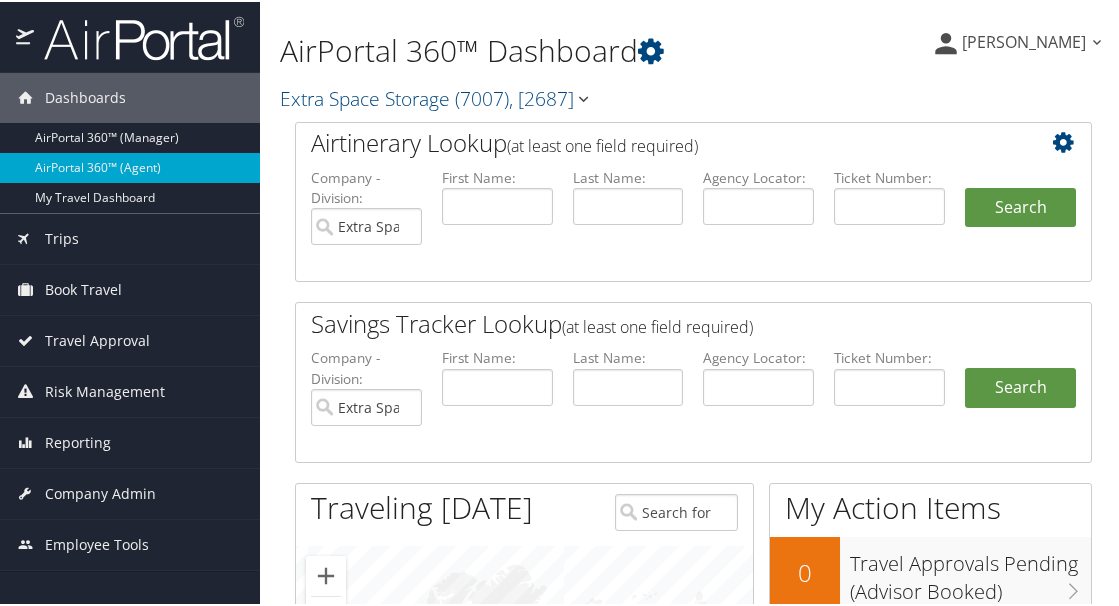 click on "[PERSON_NAME]
[PERSON_NAME]
My Settings
Travel Agency Contacts
Log Consulting Time
View Travel Profile
Give Feedback
Sign Out" at bounding box center (939, 48) 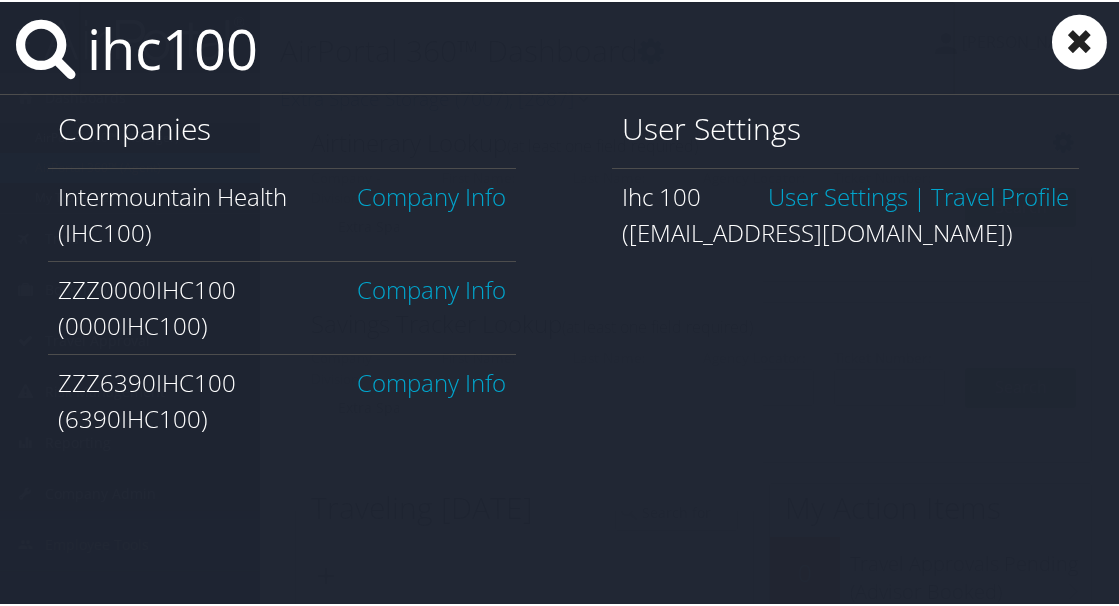 type on "ihc100" 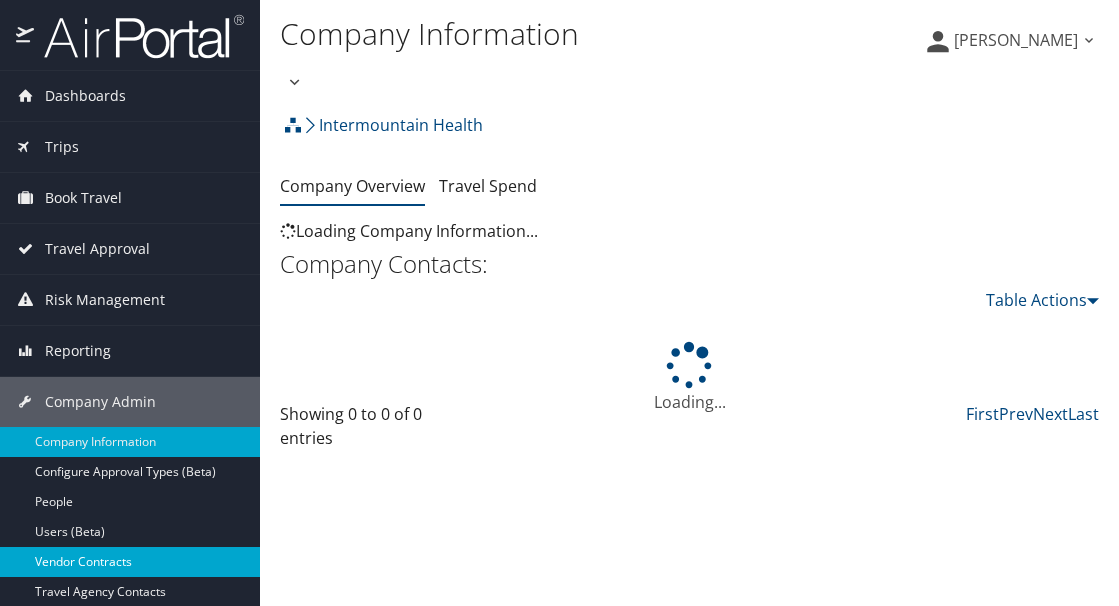 scroll, scrollTop: 0, scrollLeft: 0, axis: both 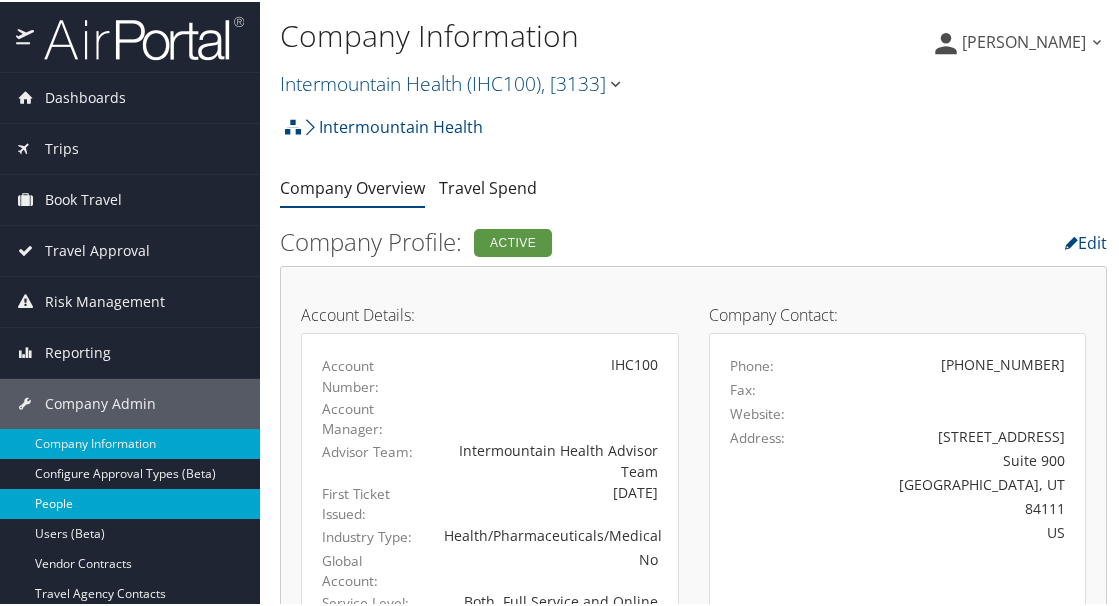 click on "People" at bounding box center (130, 502) 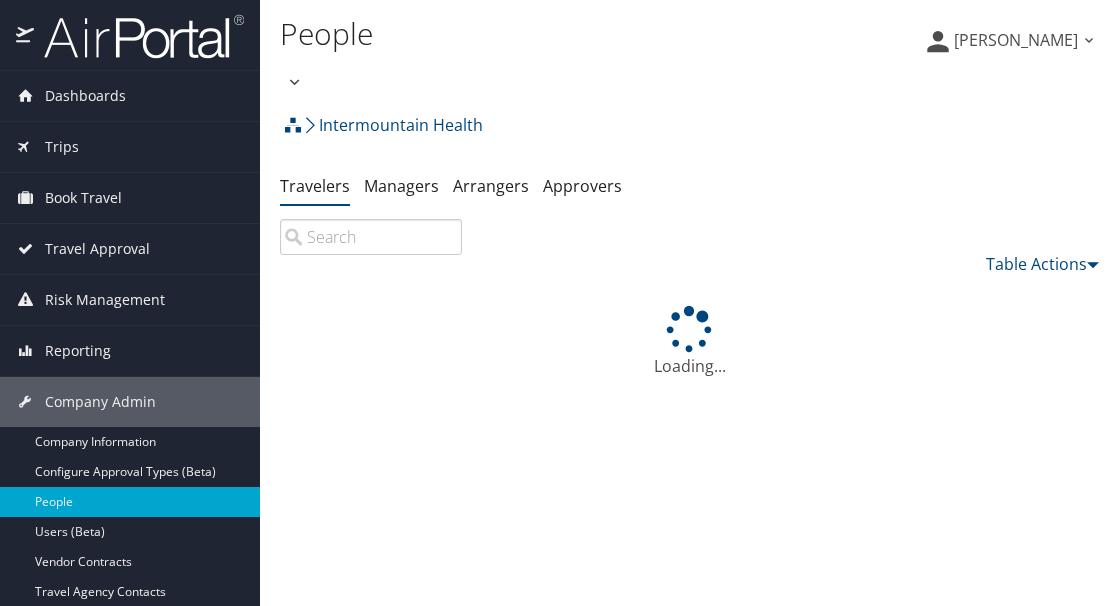 scroll, scrollTop: 0, scrollLeft: 0, axis: both 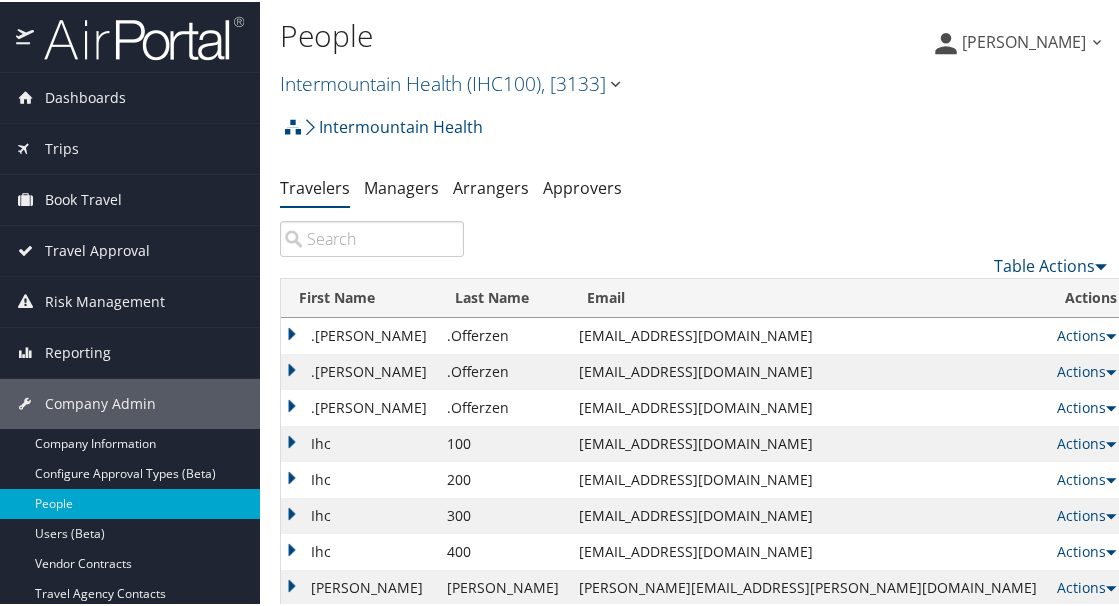 click at bounding box center [372, 237] 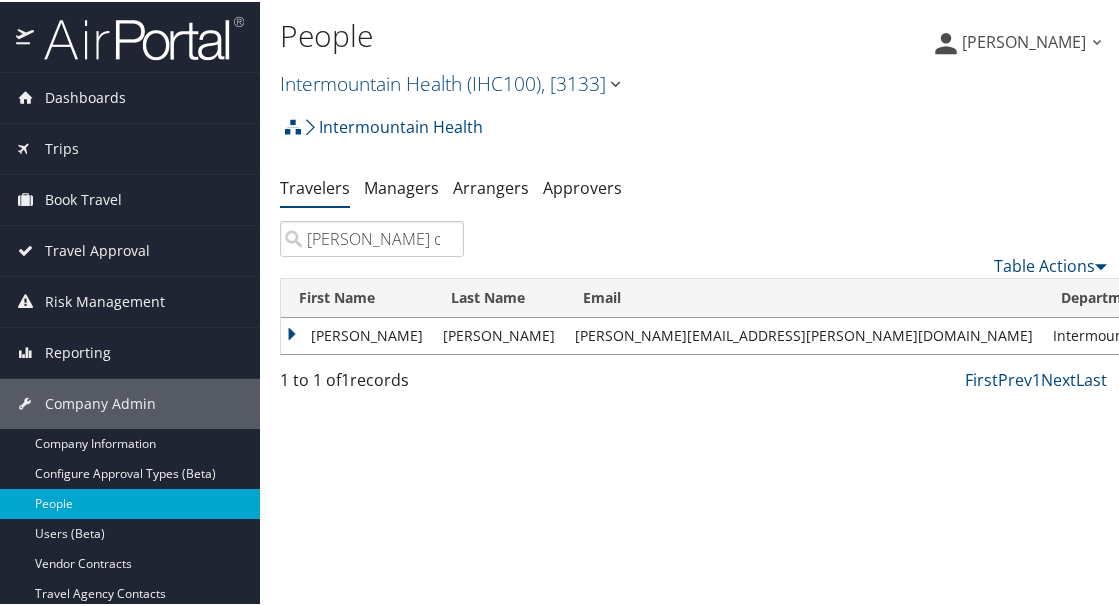 type on "[PERSON_NAME] o'h" 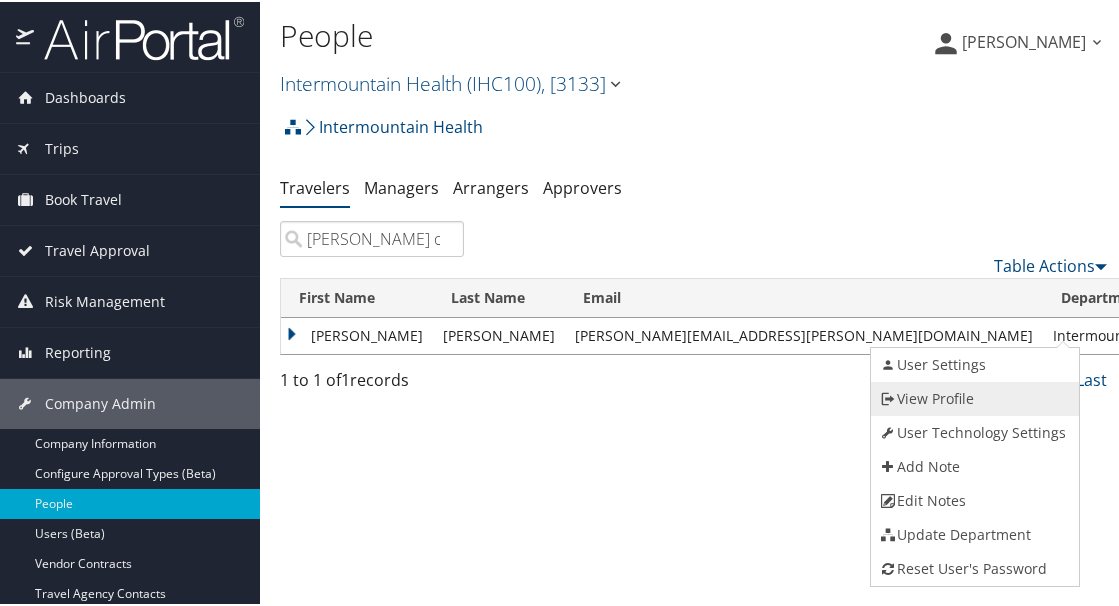 click on "View Profile" at bounding box center (972, 397) 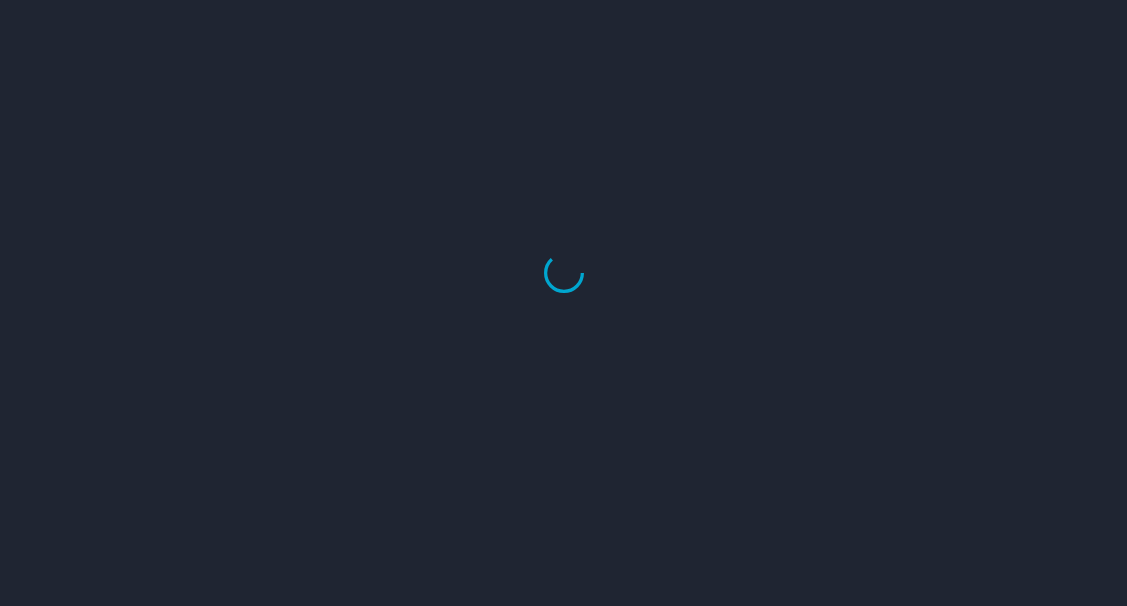 scroll, scrollTop: 0, scrollLeft: 0, axis: both 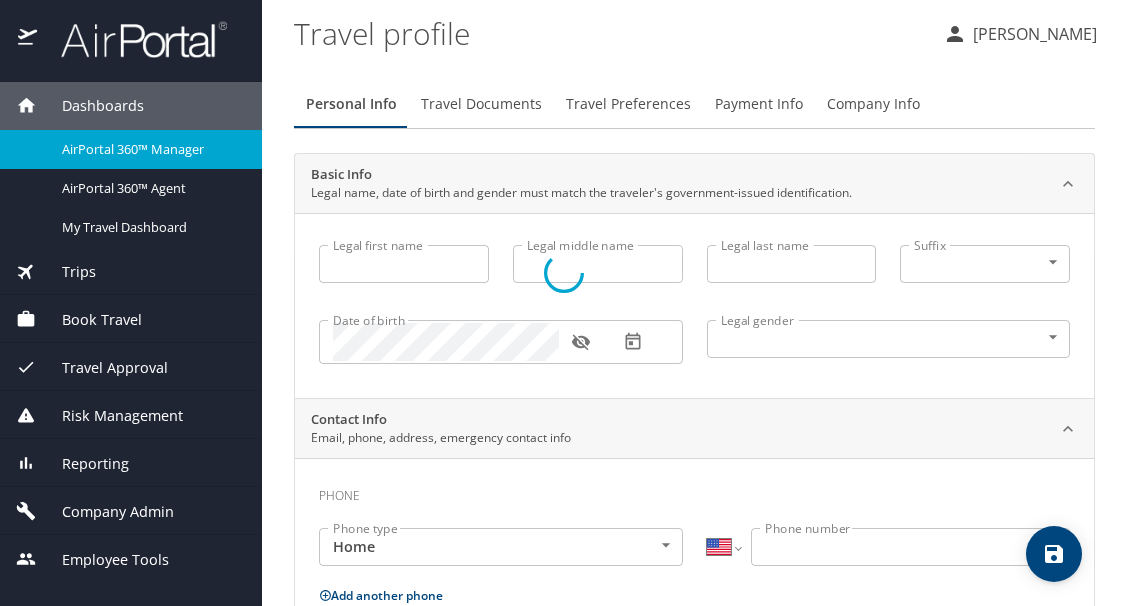 type on "Stephanie" 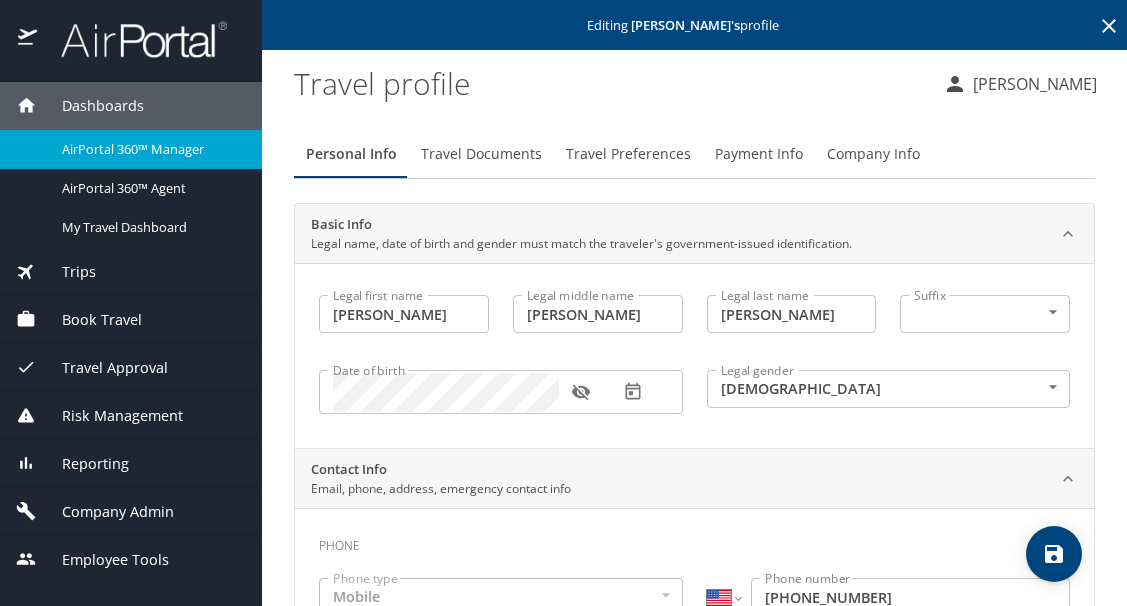 click on "Payment Info" at bounding box center [759, 154] 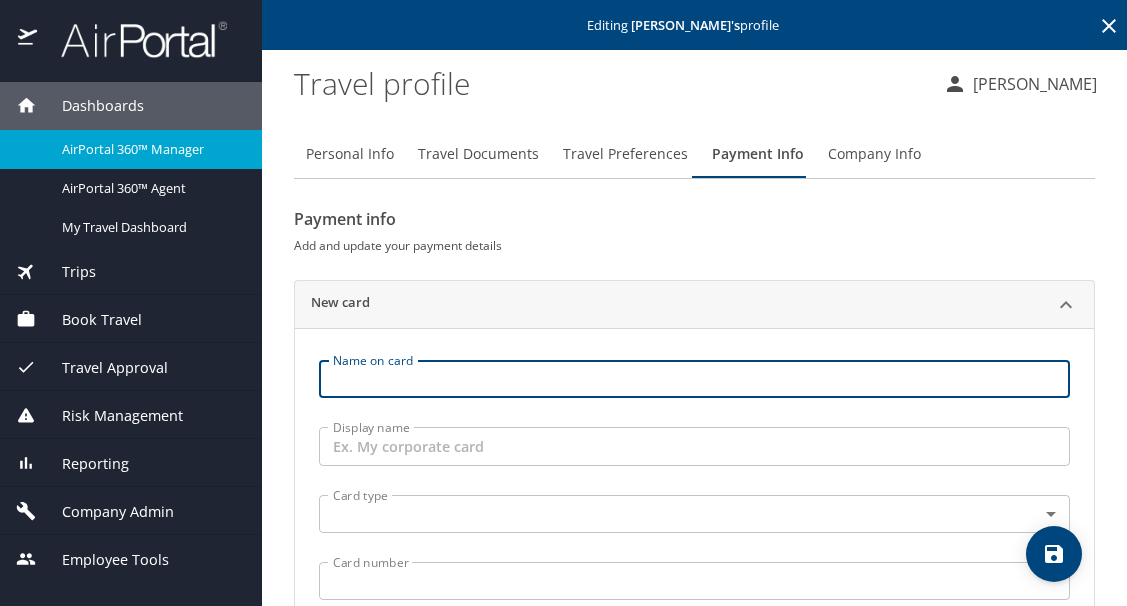 click on "Name on card" at bounding box center [694, 379] 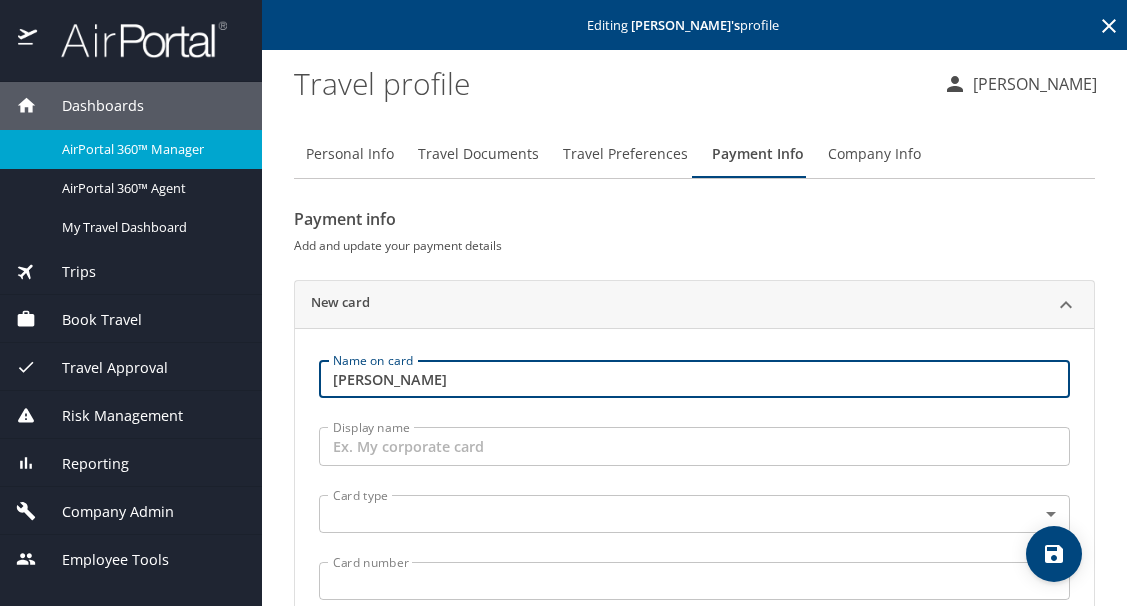 type on "Stephanie O Hearn" 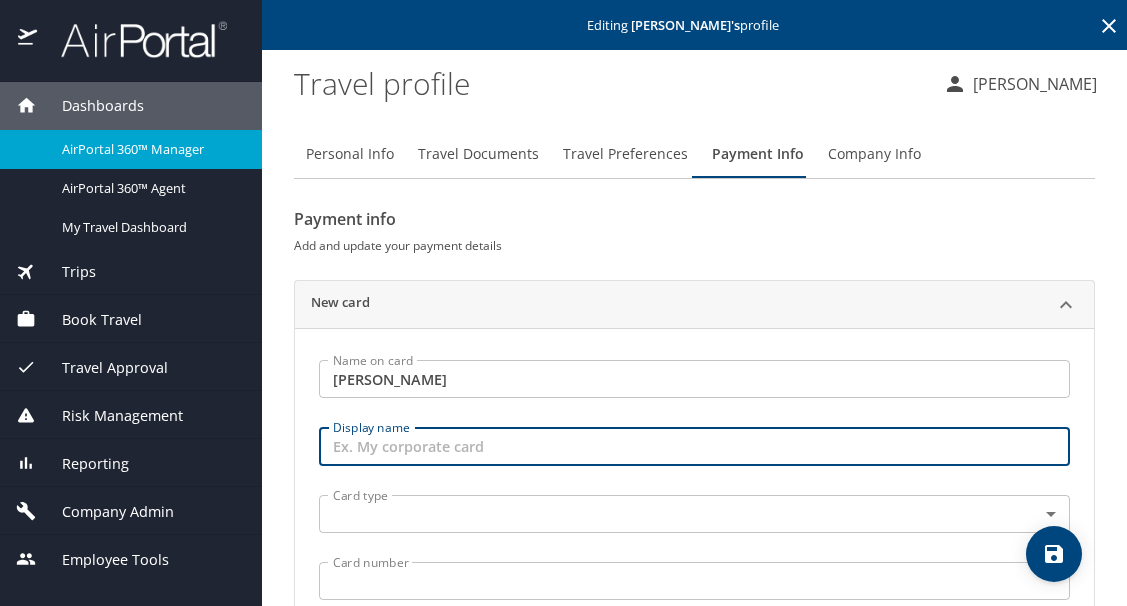 click on "Display name" at bounding box center (694, 446) 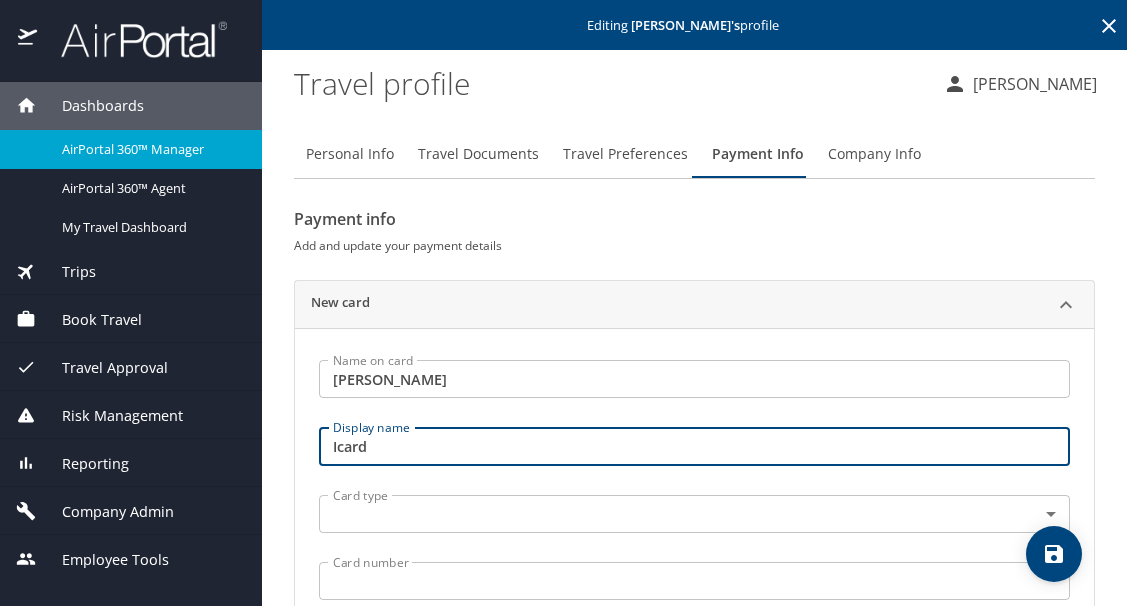 type on "Icard" 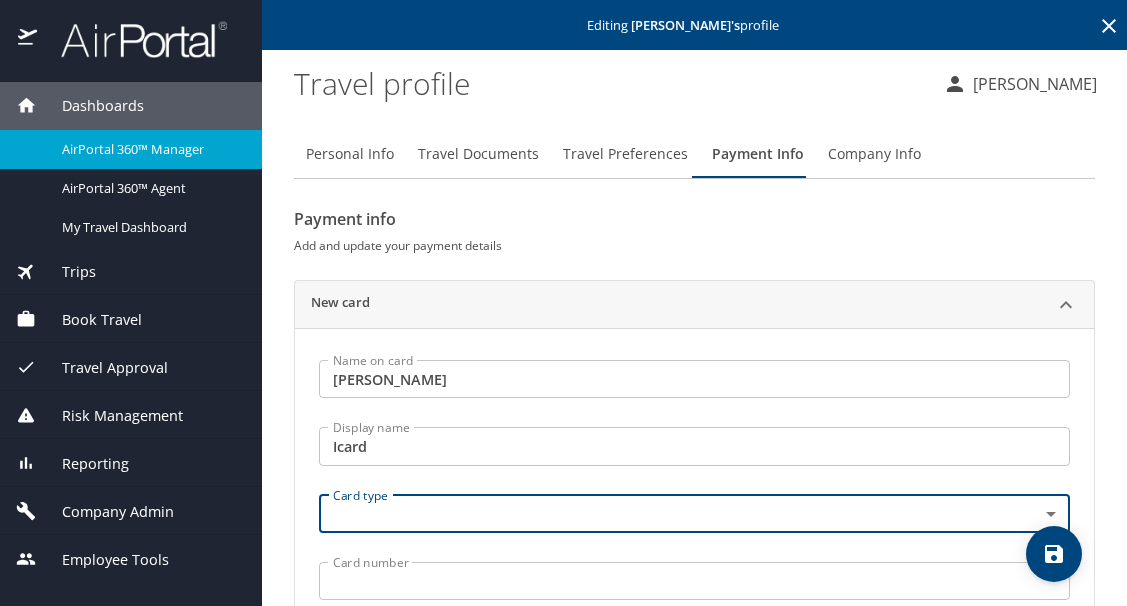 click on "Dashboards AirPortal 360™ Manager AirPortal 360™ Agent My Travel Dashboard Trips Airtinerary® Lookup Current / Future Trips Past Trips Trips Missing Hotel Hotel Check-ins Book Travel Request Agent Booking Approval Request (Beta) Book/Manage Online Trips Travel Approval Pending Trip Approvals Approved Trips Canceled Trips Approvals (Beta) Risk Management SecurityLogic® Map Assistance Requests Travel Alerts Notifications Reporting Unused Tickets Savings Tracker Value Scorecard Virtual Pay Lookup Domo IBank Prime Analytics Company Admin Company Information Configure Approval Types (Beta) People Users (Beta) Vendor Contracts Travel Agency Contacts Help Desk Travel Policy Forms of Payment Service Fees Reporting Fields (Beta) Report Settings Technology Settings Airtinerary® Settings Virtual Pay Settings Consultative Services Notes Activity Log Employee Tools Admin Search (CTRL + S) Agent Lookup Advisor Teams Carrier Contracts Help Desk   Editing   Stephanie O'Hearn 's  profile   Travel profile Neil Jacobsen" at bounding box center (563, 303) 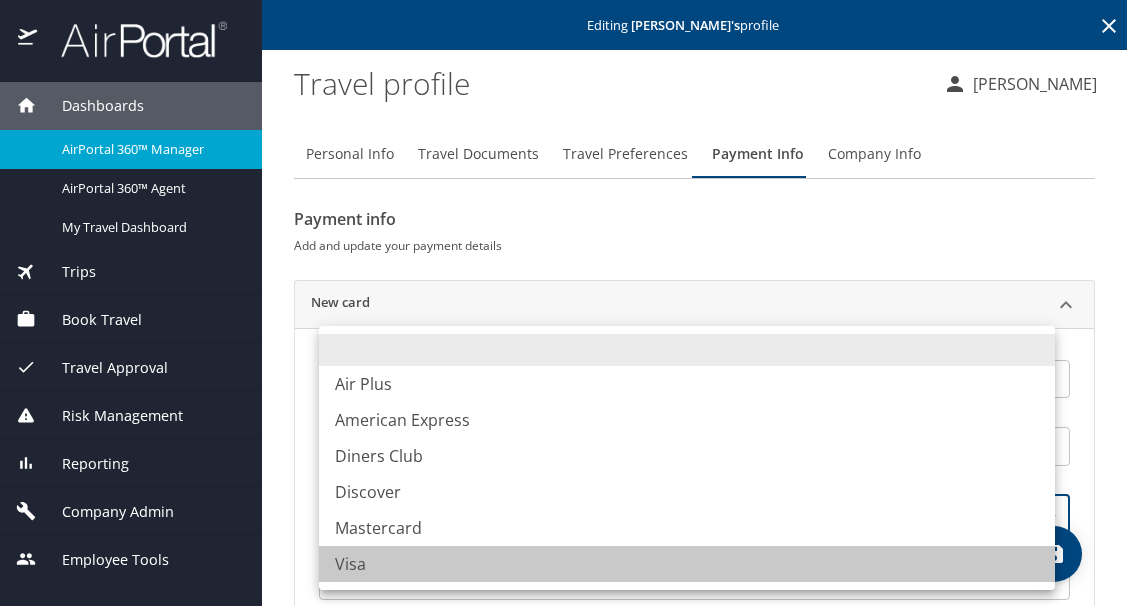 click on "Visa" at bounding box center [687, 564] 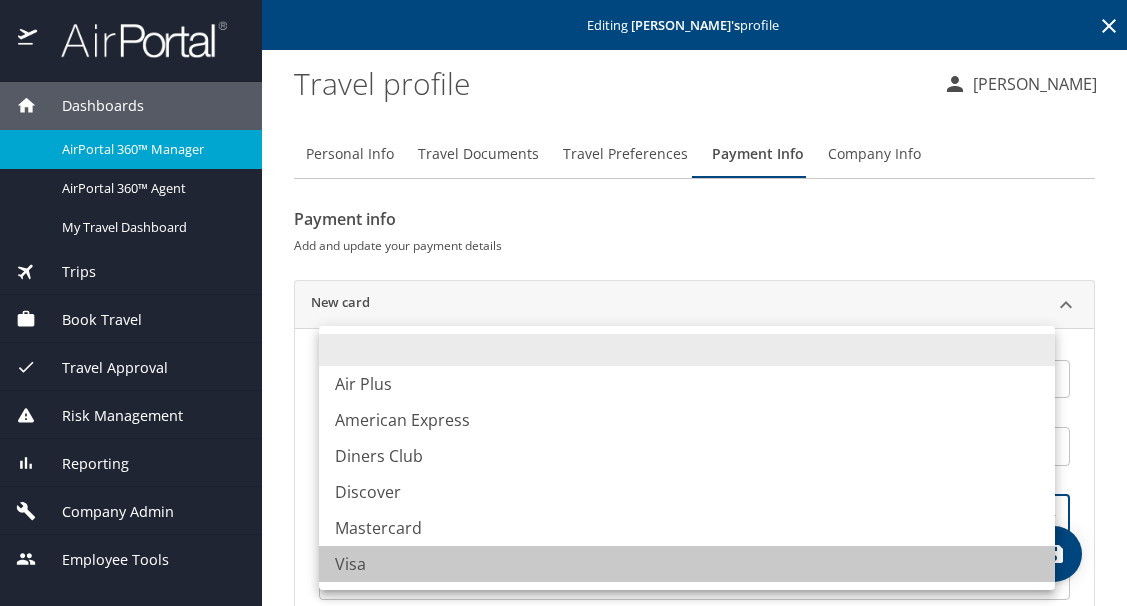 type on "VI" 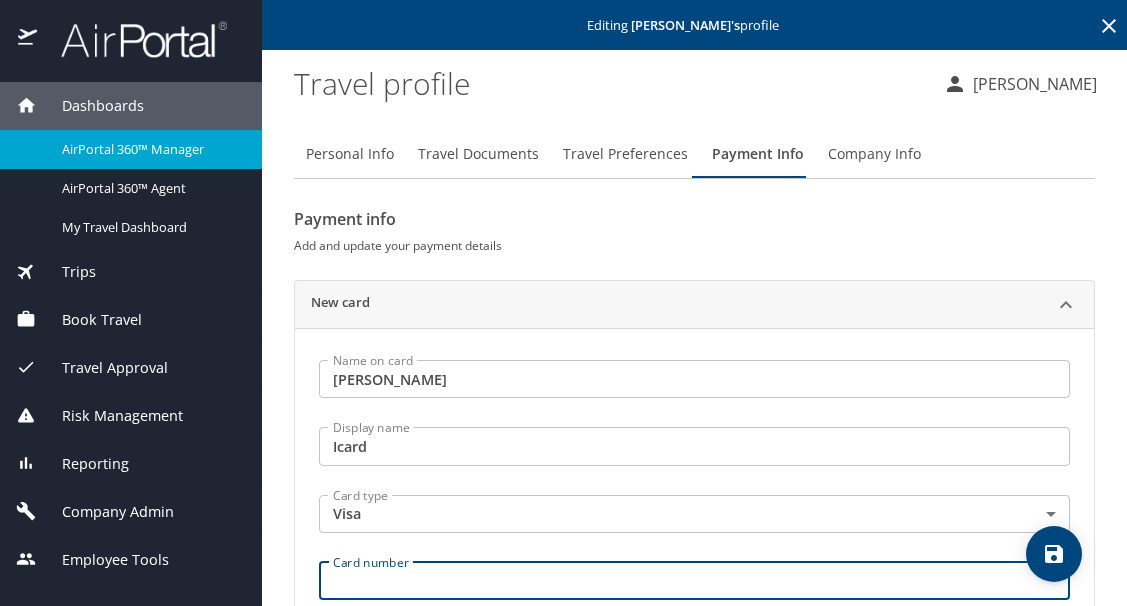 click on "Card number" at bounding box center (694, 581) 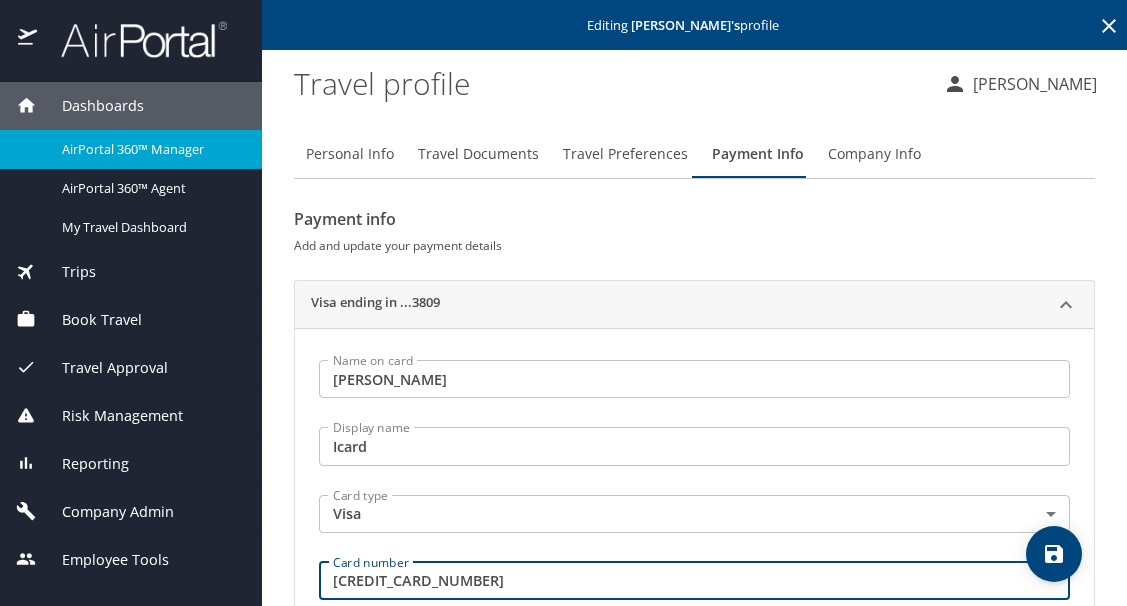 type on "4485597419293809" 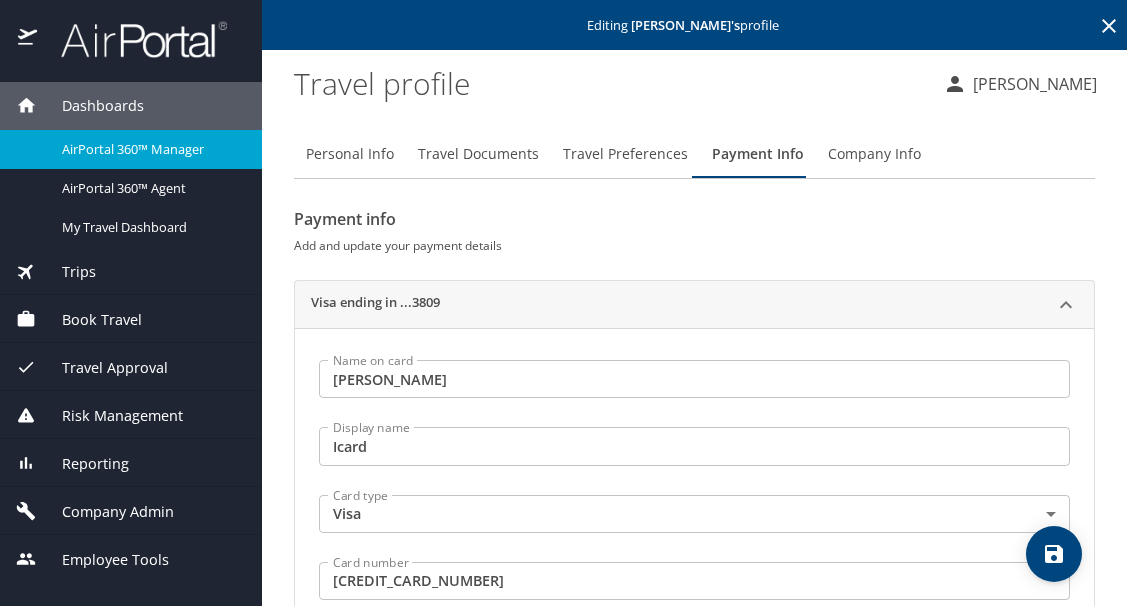 scroll, scrollTop: 276, scrollLeft: 0, axis: vertical 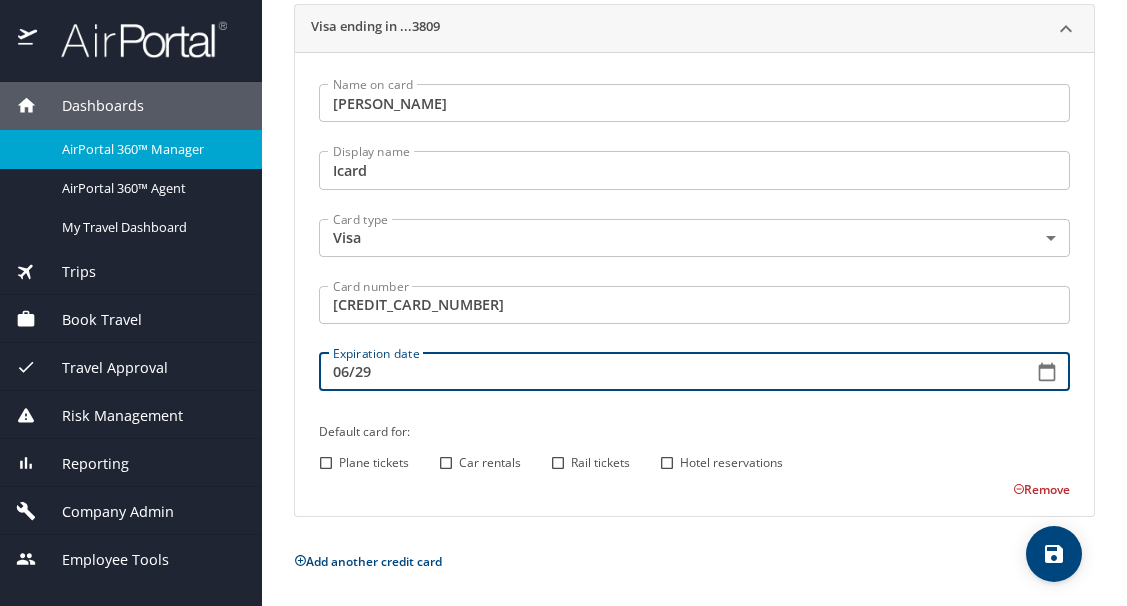 type on "06/29" 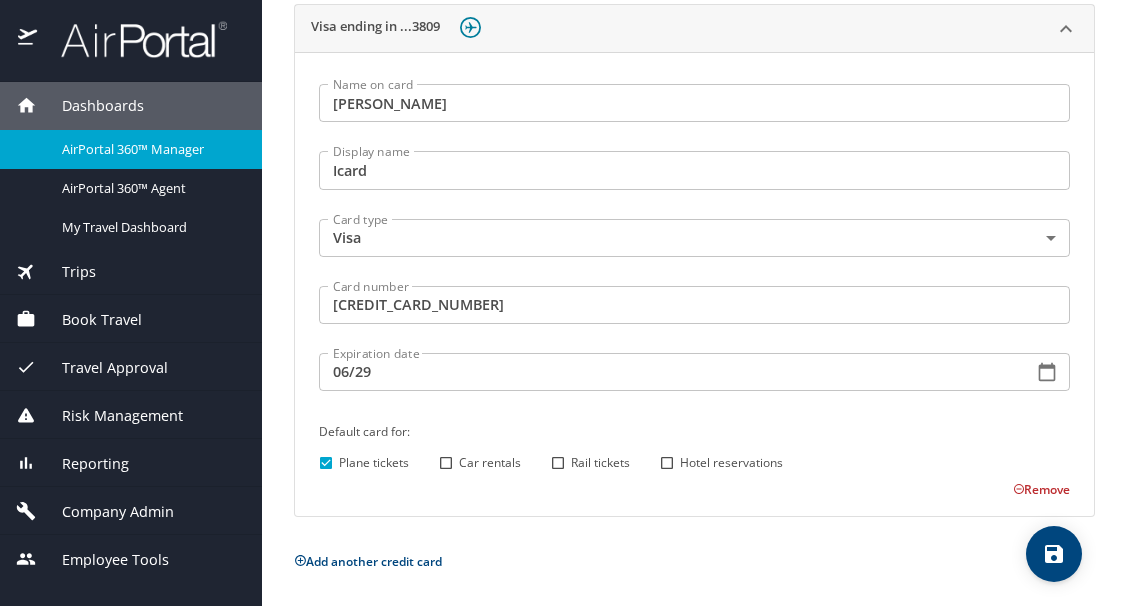 click on "Hotel reservations" at bounding box center [667, 463] 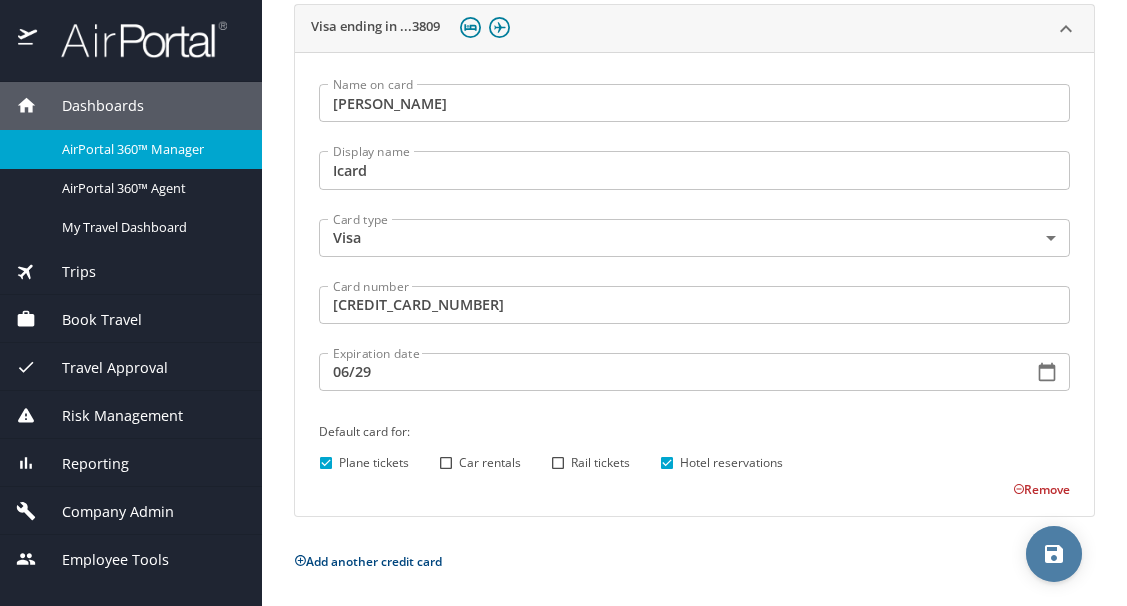 click at bounding box center [1054, 554] 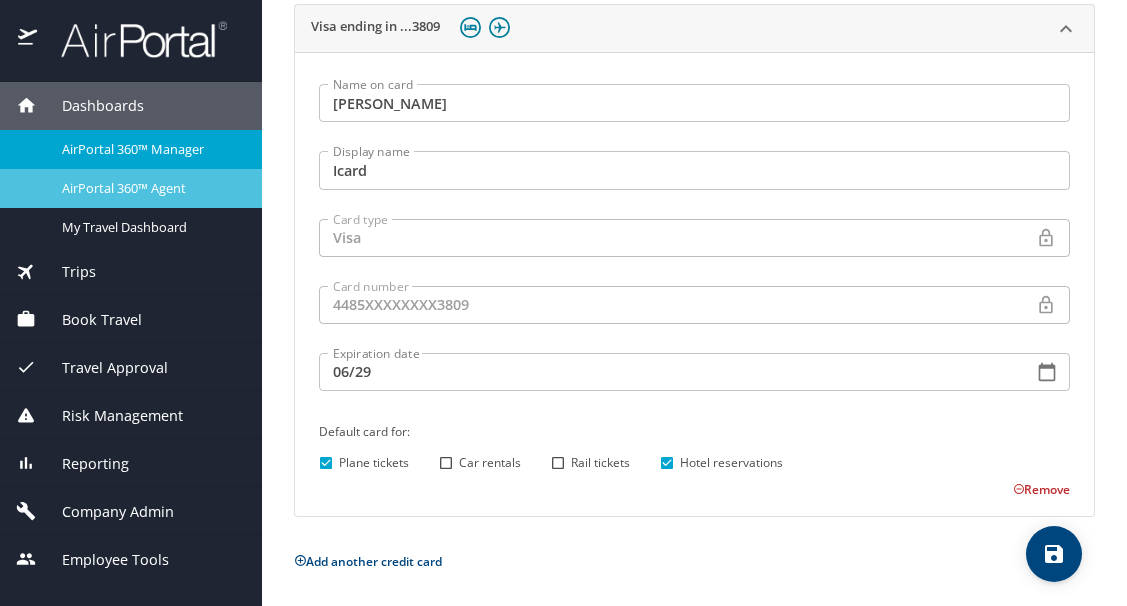 click on "AirPortal 360™ Agent" at bounding box center [150, 188] 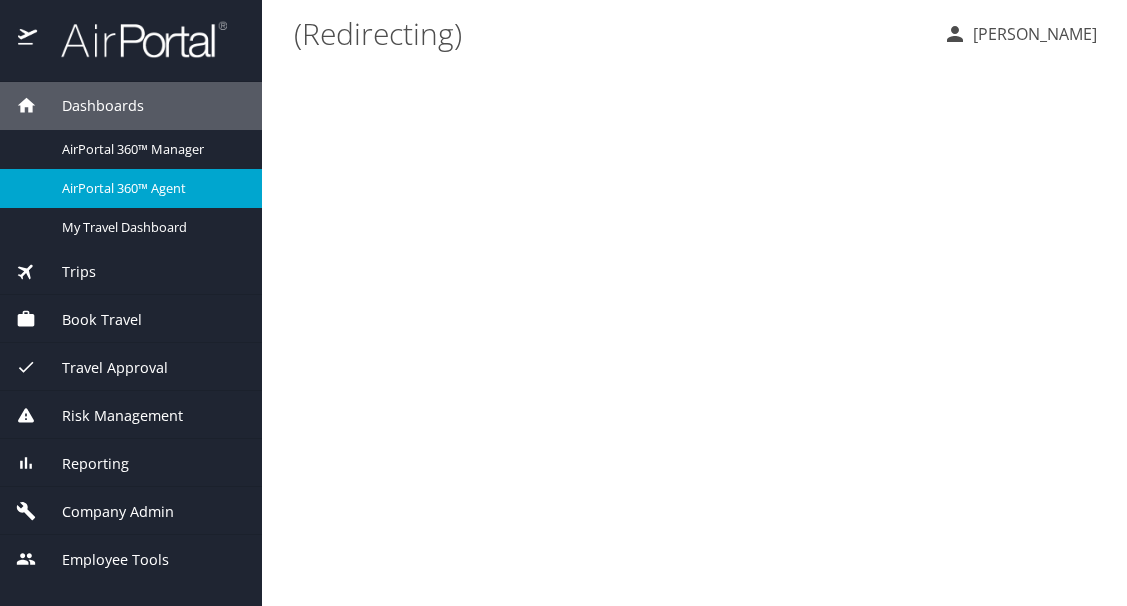 scroll, scrollTop: 0, scrollLeft: 0, axis: both 